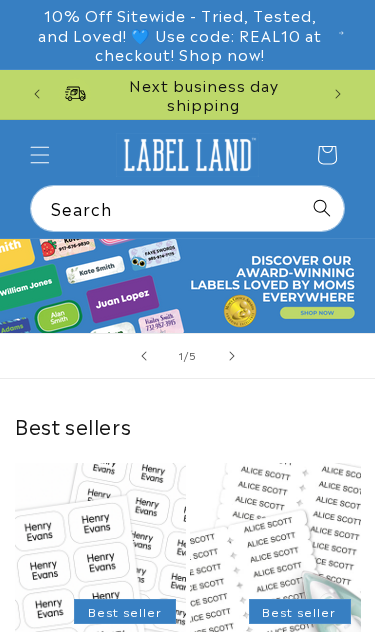 scroll, scrollTop: 0, scrollLeft: 0, axis: both 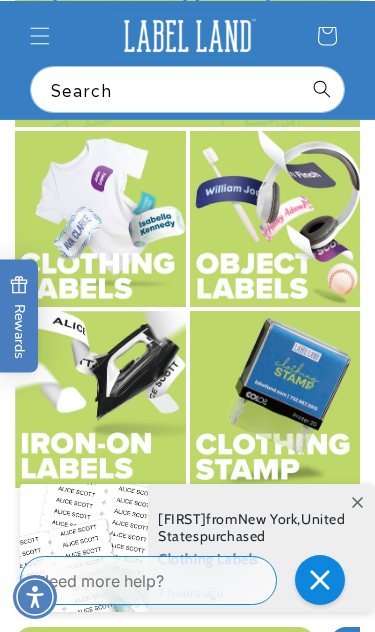 click at bounding box center (100, 219) 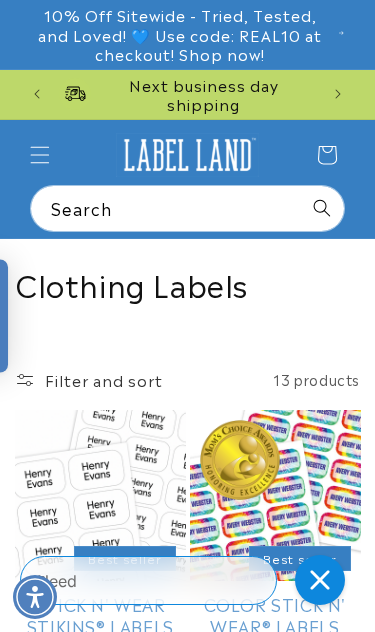 scroll, scrollTop: 0, scrollLeft: 0, axis: both 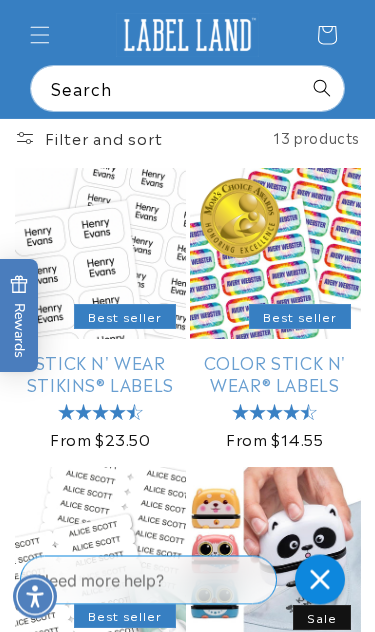 click on "Stick N' Wear Stikins® Labels" at bounding box center (100, 374) 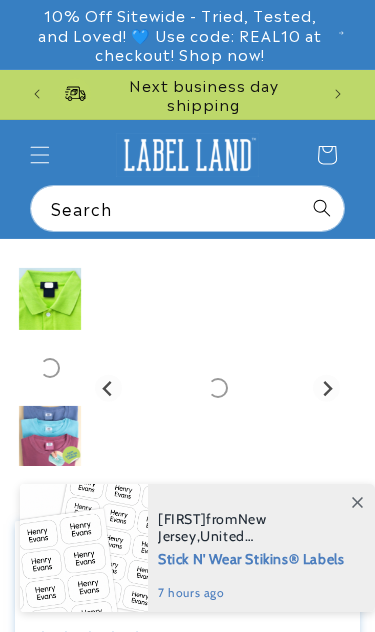 scroll, scrollTop: 0, scrollLeft: 0, axis: both 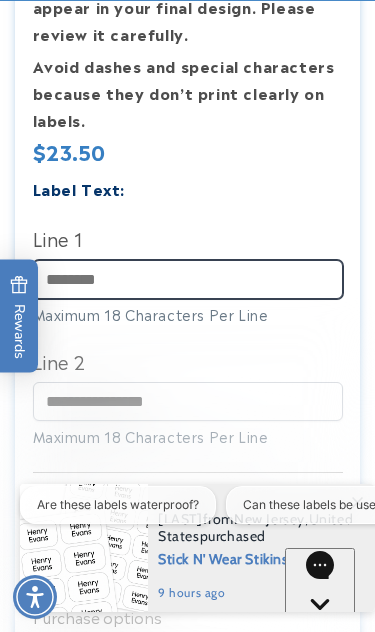 click on "Line 1" at bounding box center (188, 279) 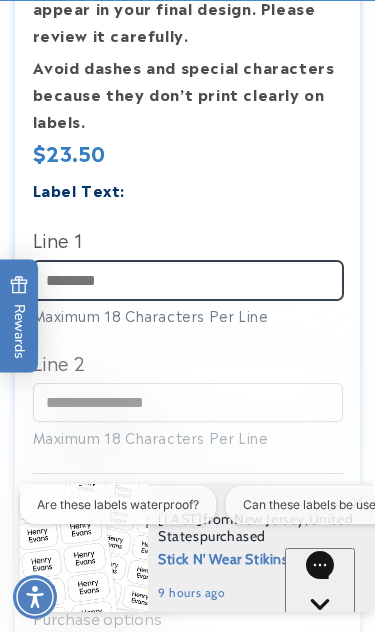 scroll, scrollTop: 0, scrollLeft: 0, axis: both 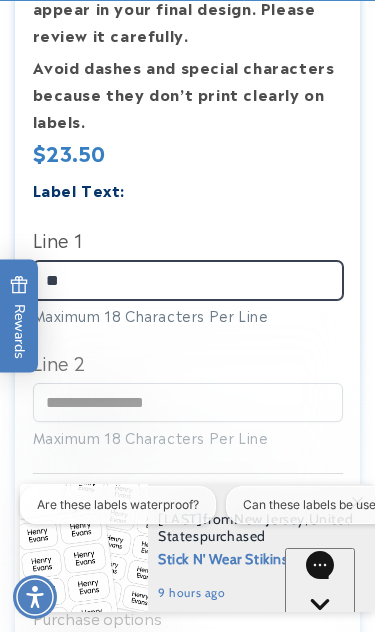 type on "*" 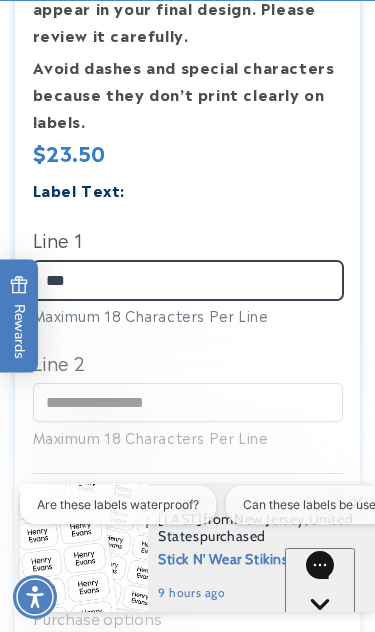 scroll, scrollTop: 0, scrollLeft: 261, axis: horizontal 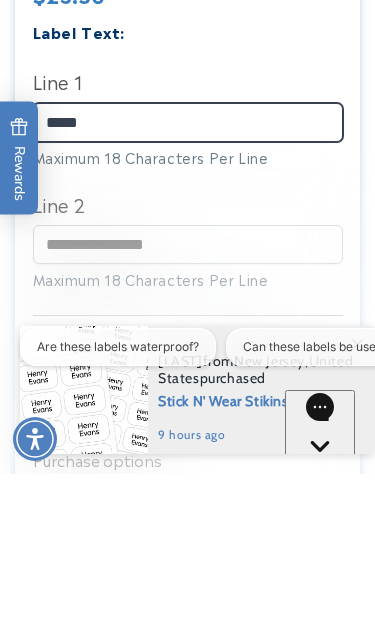 type on "*****" 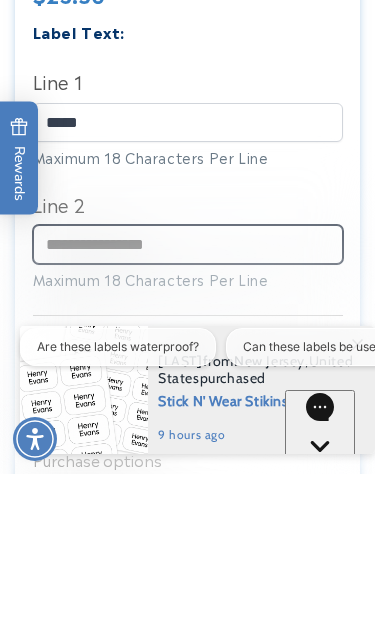 click on "Line 2" at bounding box center (188, 402) 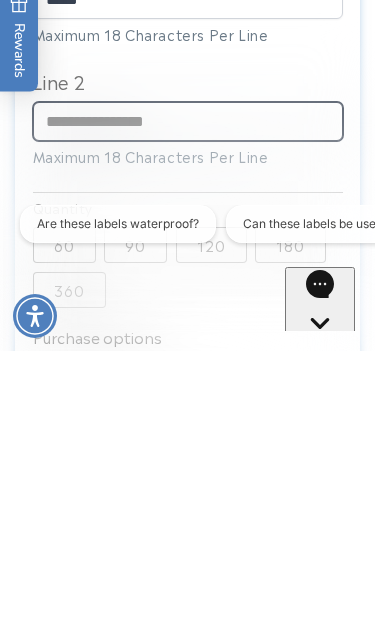 scroll, scrollTop: 0, scrollLeft: 522, axis: horizontal 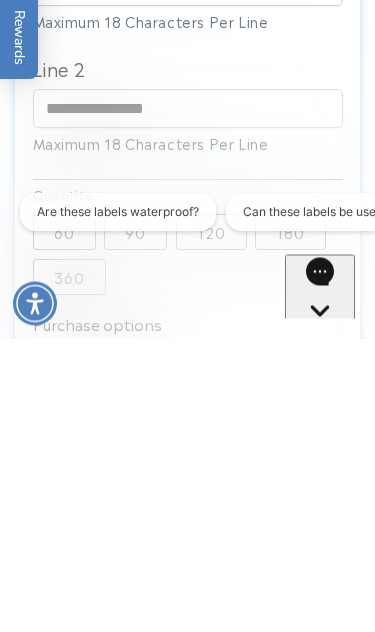 click on "90 Variant sold out or unavailable" at bounding box center (135, 526) 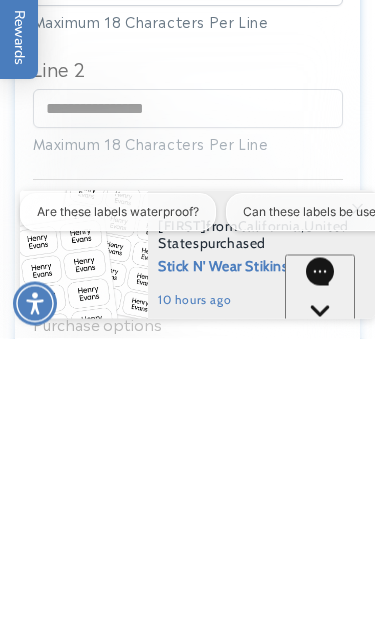 scroll, scrollTop: 1110, scrollLeft: 0, axis: vertical 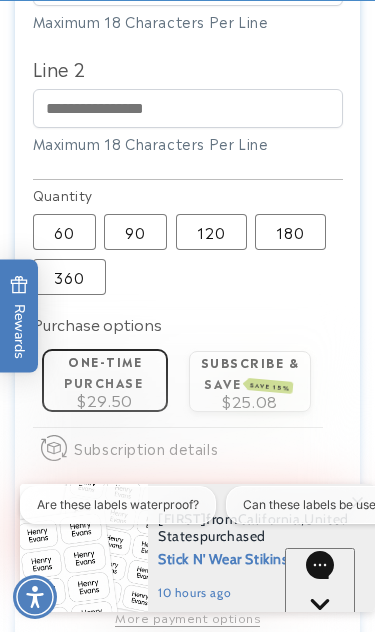type 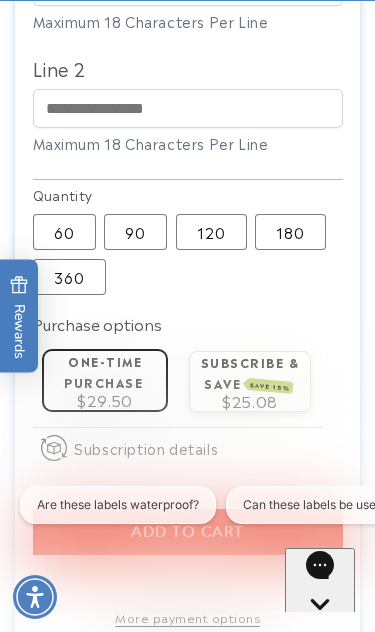 scroll, scrollTop: 0, scrollLeft: 261, axis: horizontal 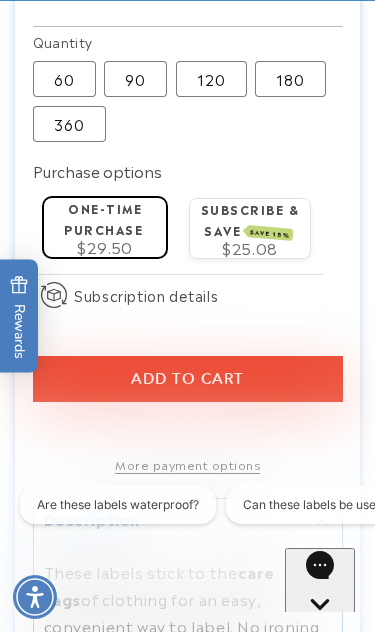 click on "Are these labels waterproof?" at bounding box center (118, 505) 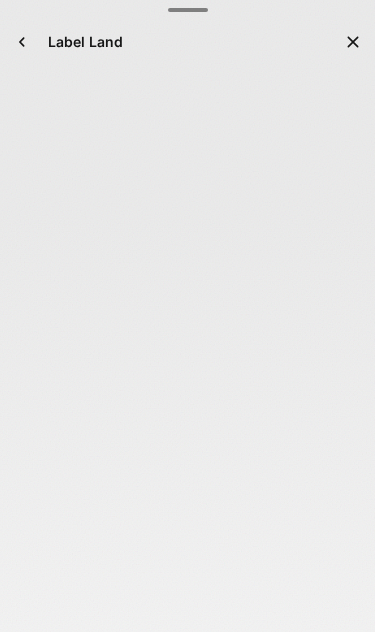 scroll, scrollTop: 0, scrollLeft: 0, axis: both 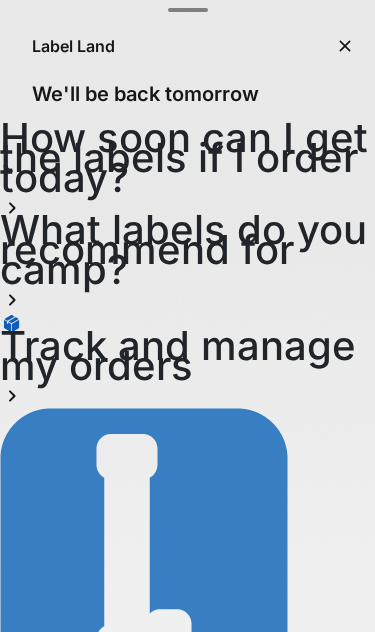 click on "Track and manage my orders" at bounding box center (187, 356) 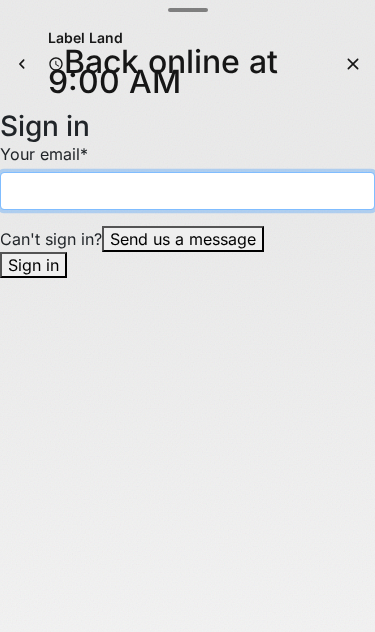 click on "Your email" at bounding box center [187, 191] 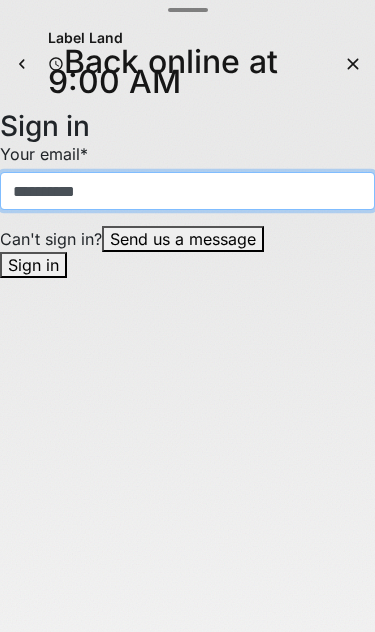 scroll, scrollTop: 0, scrollLeft: 261, axis: horizontal 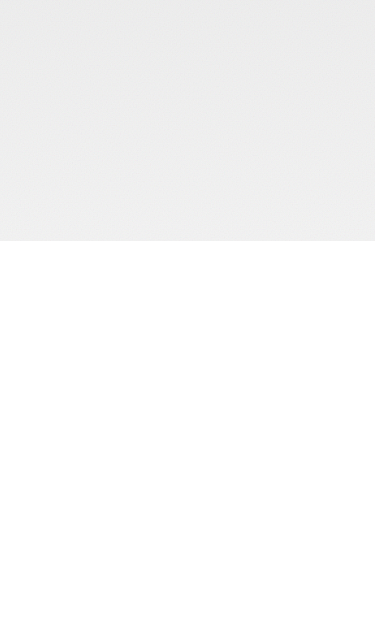 type on "**********" 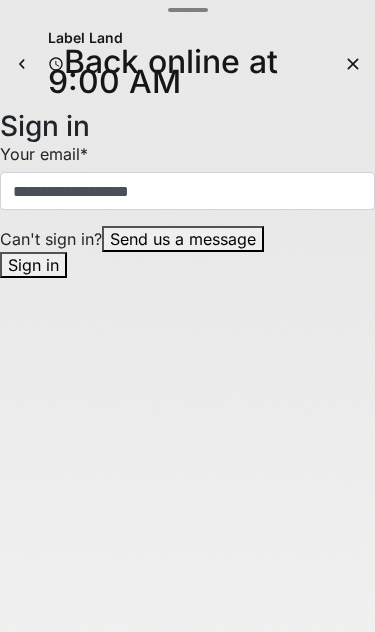 scroll, scrollTop: 0, scrollLeft: 522, axis: horizontal 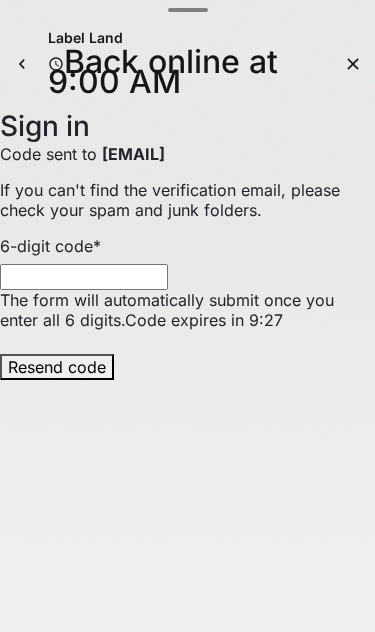click on "6-digit code *" at bounding box center (84, 277) 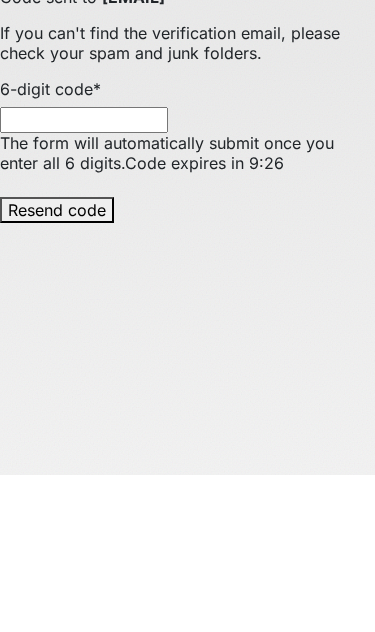 scroll, scrollTop: 0, scrollLeft: 522, axis: horizontal 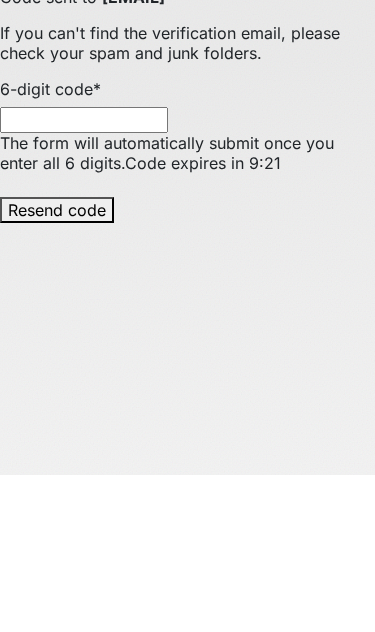 type on "******" 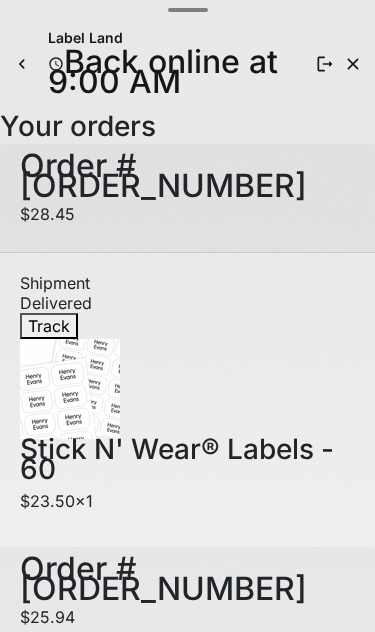 scroll, scrollTop: 0, scrollLeft: 261, axis: horizontal 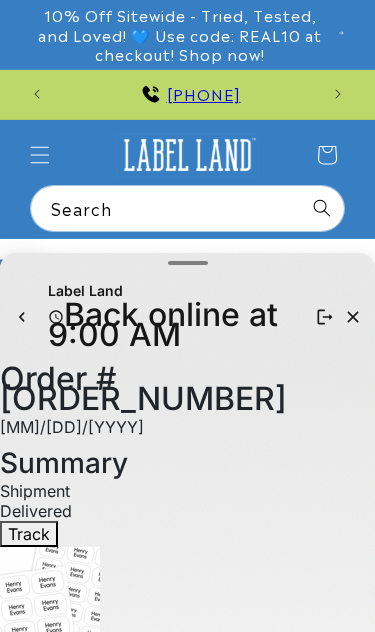 click on "Summary" at bounding box center (187, 463) 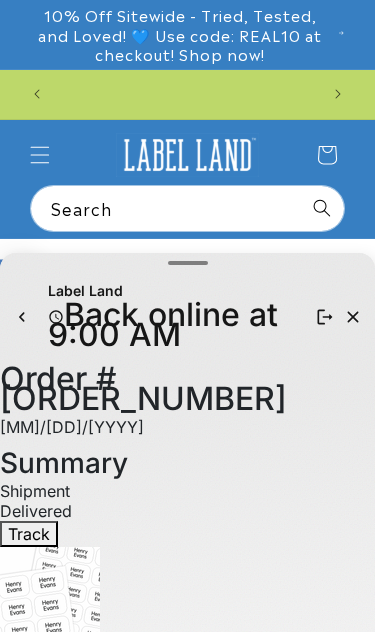 scroll, scrollTop: 0, scrollLeft: 522, axis: horizontal 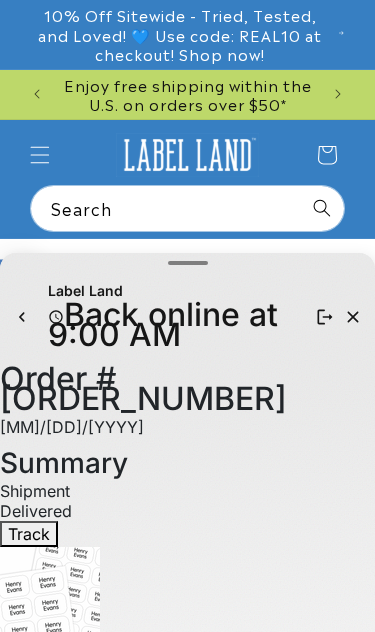 click on "Stick N' Wear® Labels - 60" at bounding box center (187, 657) 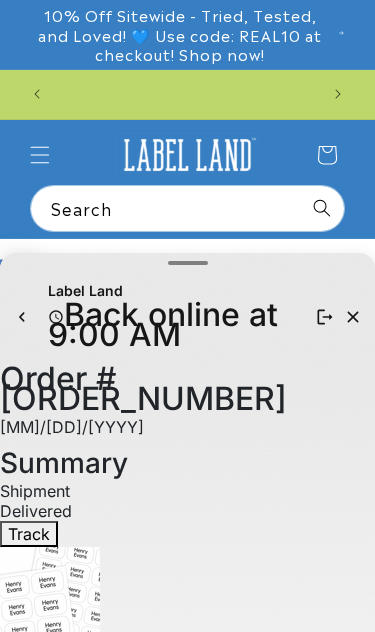 scroll, scrollTop: -13, scrollLeft: 0, axis: vertical 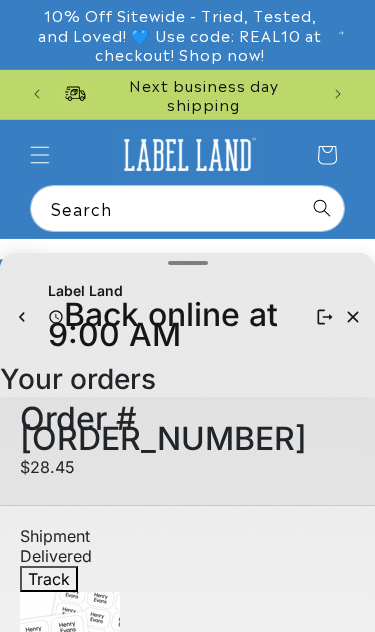 click on "Label Land Back online at 9:00 AM Your orders Order #217815 $28.45 Shipment Delivered Track Stick N' Wear® Labels - 60 $23.50 x1 Order #210397 $25.94 Shipment Delivered Track Nursing Home Stick On Labels - 60 $21.99 x1 Order 101108940 $39.98 Shipment Delivered Stick-N-Wear® Labels $19.99 x1 Stick-N-Wear® Labels $19.99 x1 1 more item Need more help? Leave a message" at bounding box center (187, 316) 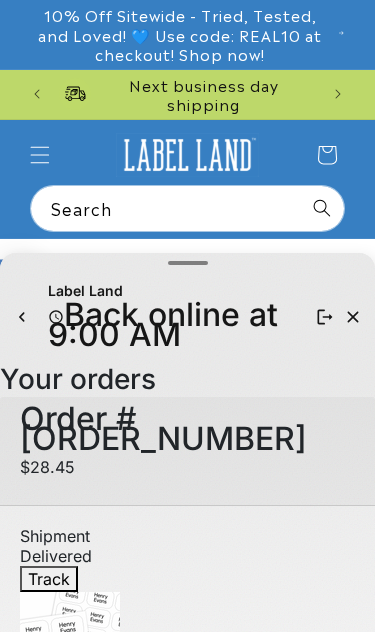 click on "Label Land Back online at 9:00 AM Your orders Order #217815 $28.45 Shipment Delivered Track Stick N' Wear® Labels - 60 $23.50 x1 Order #210397 $25.94 Shipment Delivered Track Nursing Home Stick On Labels - 60 $21.99 x1 Order 101108940 $39.98 Shipment Delivered Stick-N-Wear® Labels $19.99 x1 Stick-N-Wear® Labels $19.99 x1 1 more item Need more help? Leave a message" at bounding box center (187, 316) 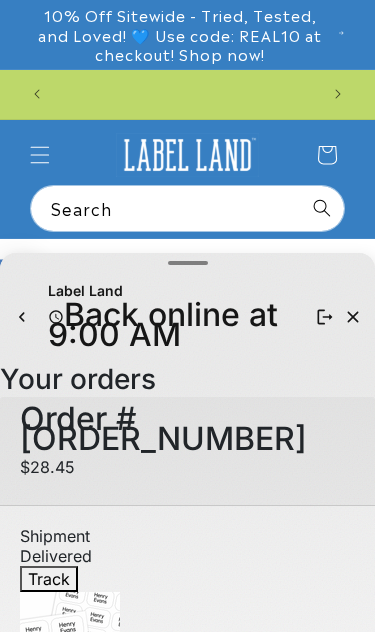 scroll, scrollTop: 0, scrollLeft: 261, axis: horizontal 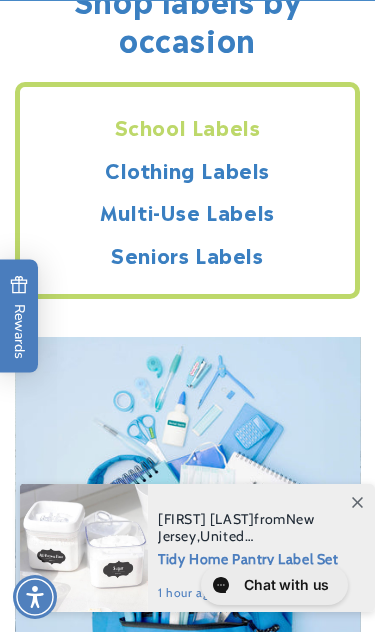 click on "Shop labels by occasion" at bounding box center [187, 18] 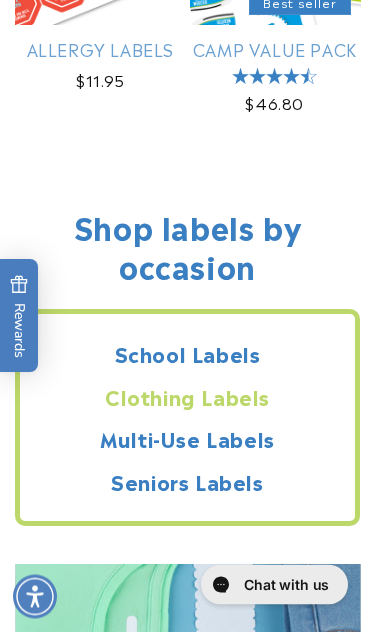 scroll, scrollTop: 1621, scrollLeft: 0, axis: vertical 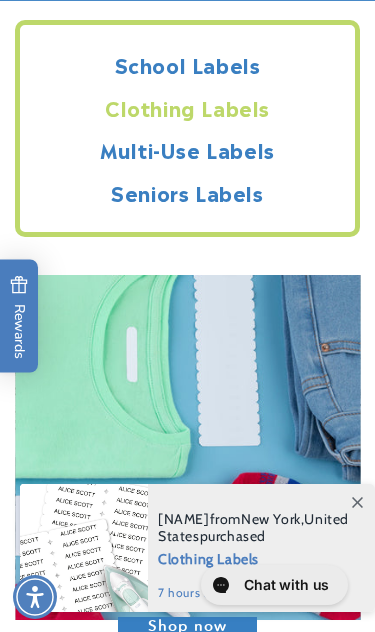 click on "Clothing Labels" at bounding box center [187, 107] 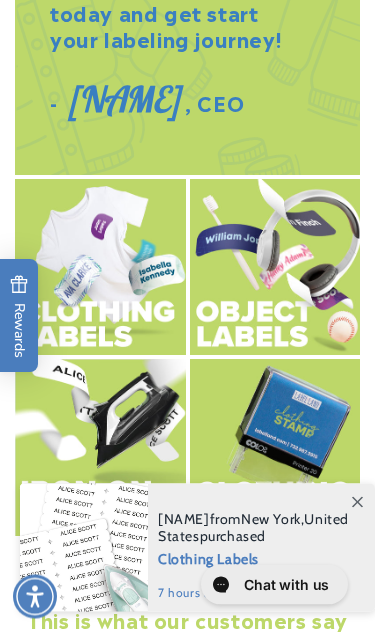 scroll, scrollTop: 2872, scrollLeft: 0, axis: vertical 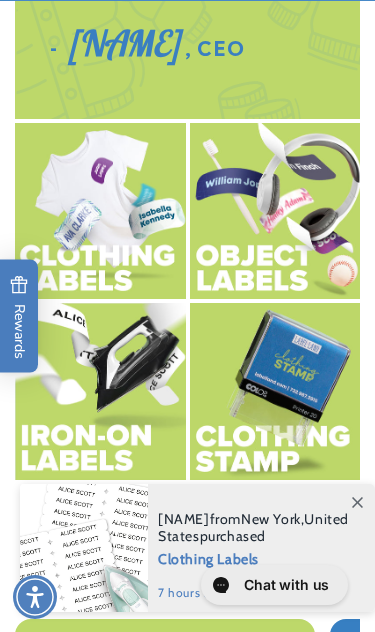 click at bounding box center (100, 211) 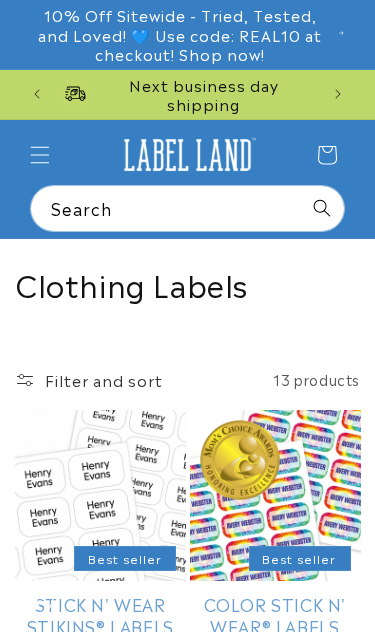scroll, scrollTop: 0, scrollLeft: 0, axis: both 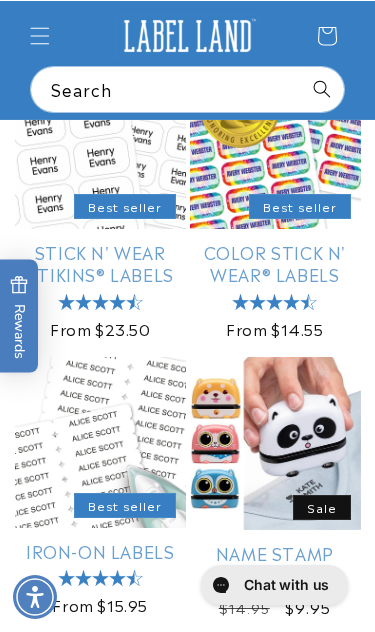 click on "Stick N' Wear Stikins® Labels" at bounding box center [100, 263] 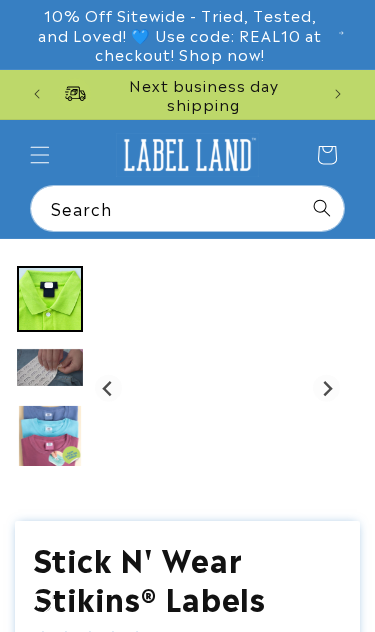 scroll, scrollTop: 0, scrollLeft: 0, axis: both 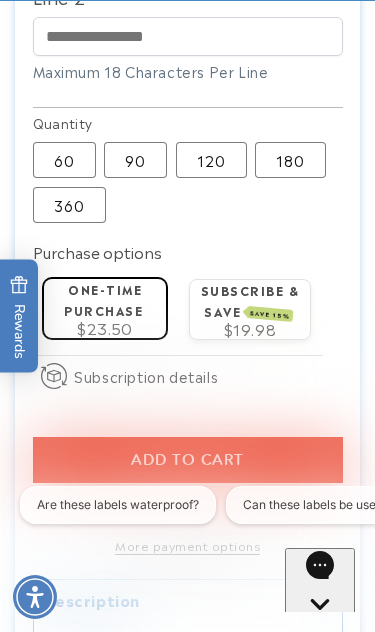 click on "90 Variant sold out or unavailable" at bounding box center (135, 160) 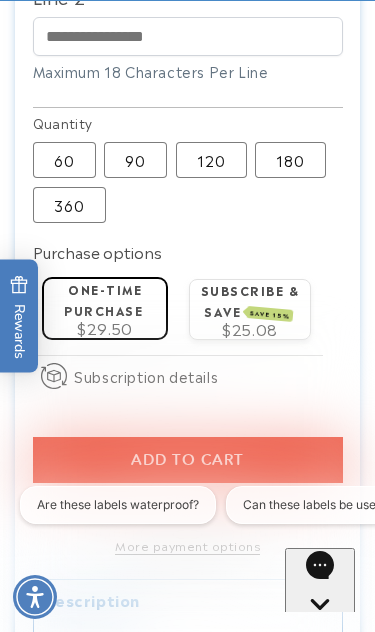 type 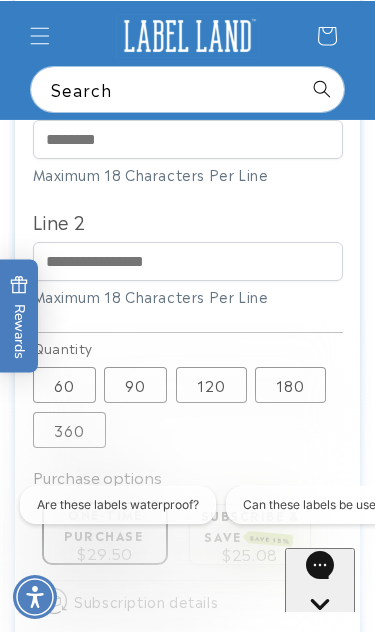 scroll, scrollTop: 920, scrollLeft: 0, axis: vertical 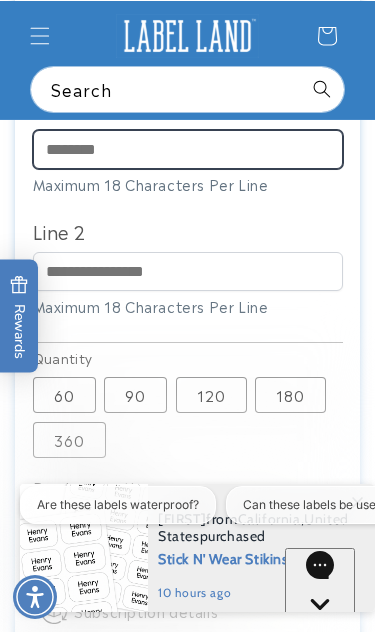 click on "Line 1" at bounding box center [188, 149] 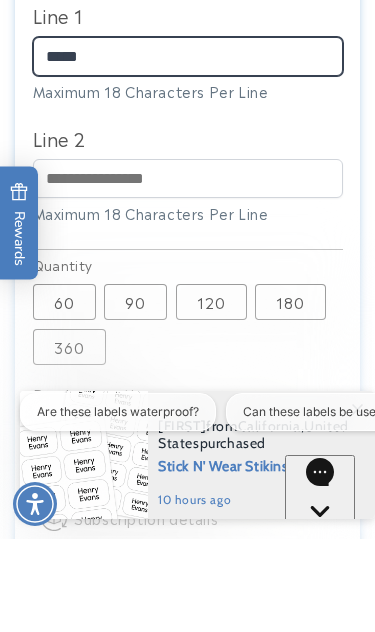 scroll, scrollTop: 0, scrollLeft: 261, axis: horizontal 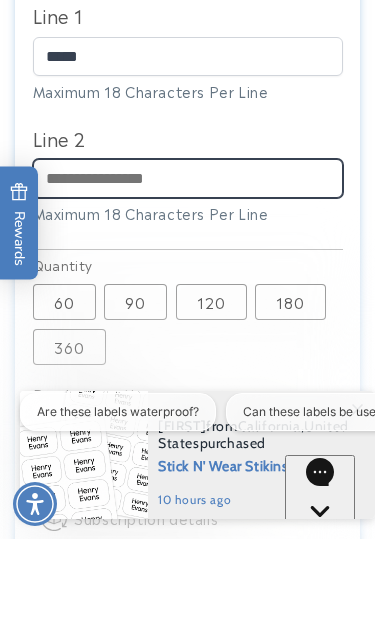 click on "Line 2" at bounding box center (188, 271) 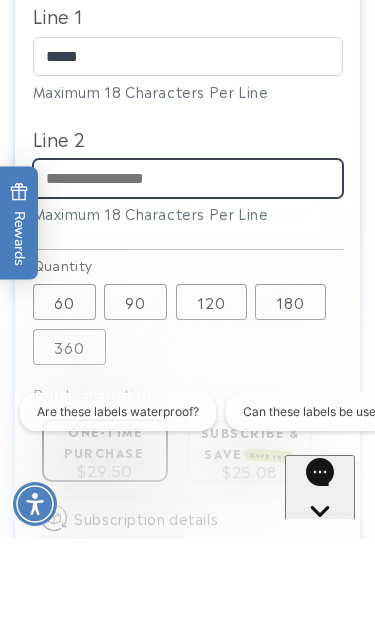 scroll, scrollTop: 0, scrollLeft: 522, axis: horizontal 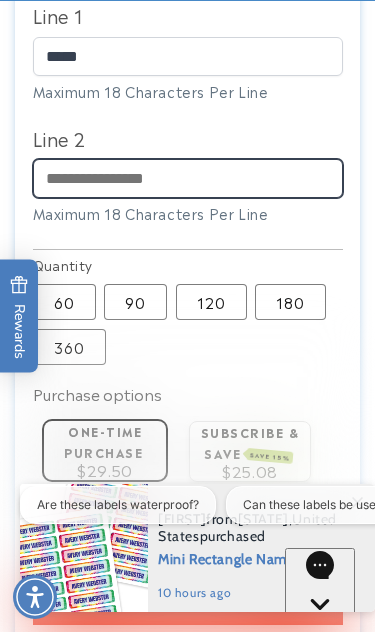 click on "Line 2" at bounding box center (188, 178) 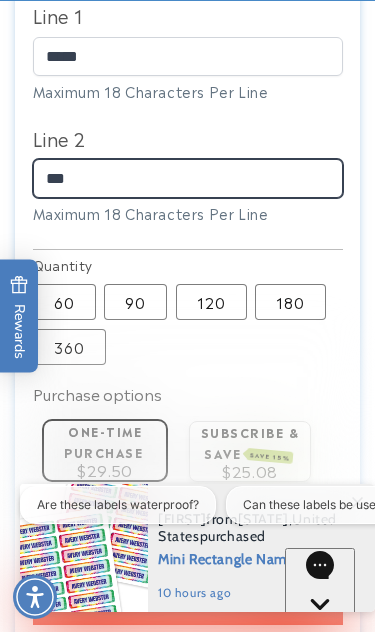scroll, scrollTop: 0, scrollLeft: 522, axis: horizontal 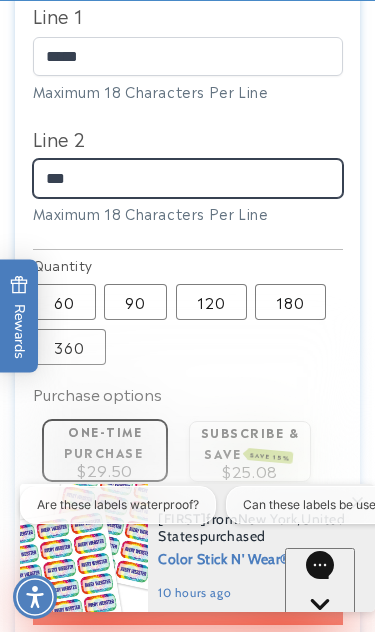 type on "***" 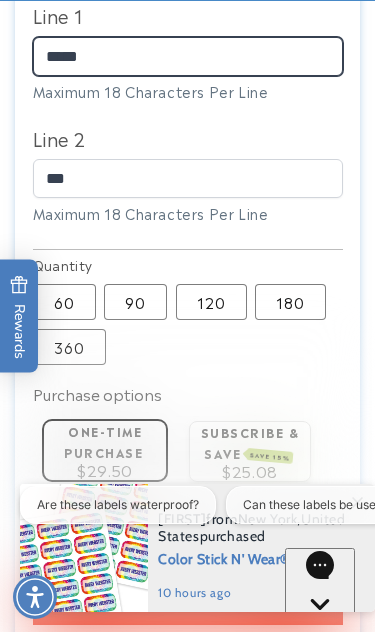 click on "*****" at bounding box center (188, 56) 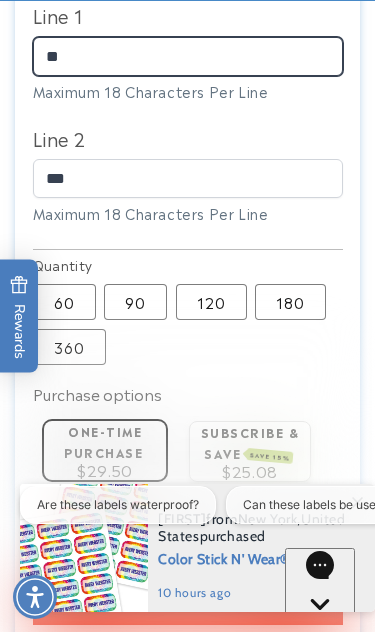 type on "*" 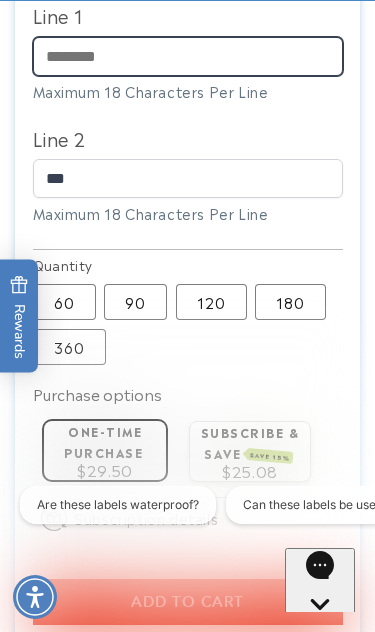 scroll, scrollTop: 0, scrollLeft: 522, axis: horizontal 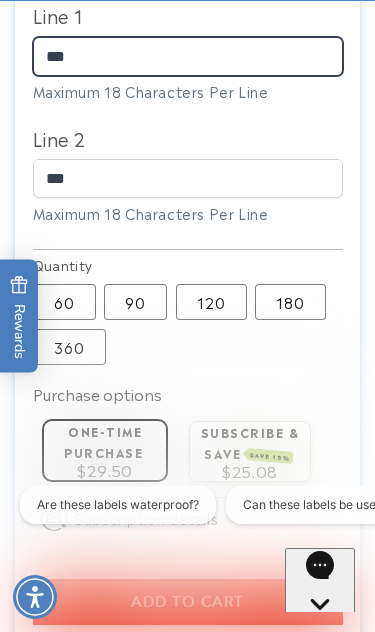 type on "***" 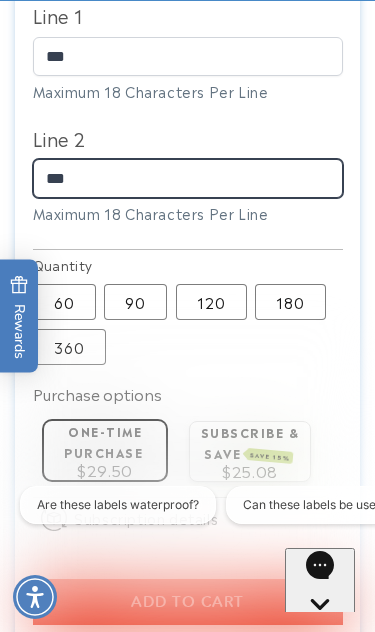 click on "***" at bounding box center [188, 178] 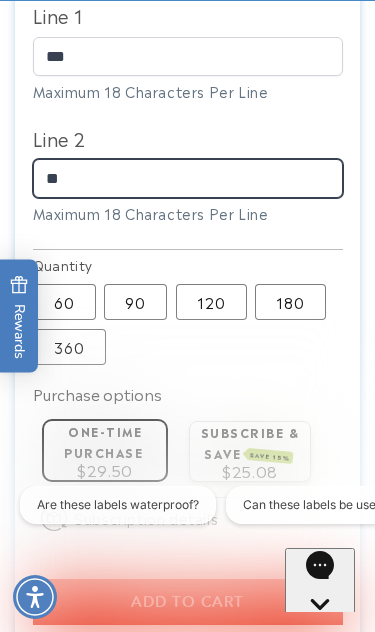 type on "*" 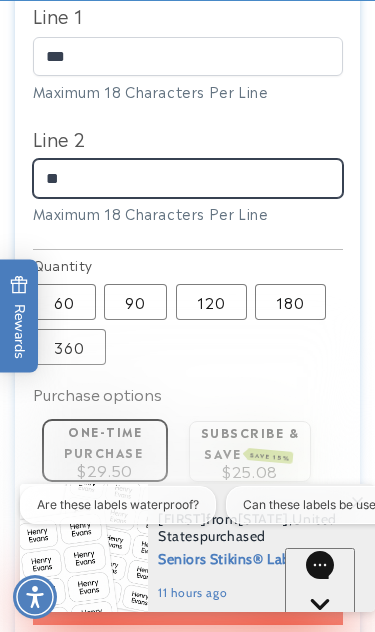 scroll, scrollTop: 0, scrollLeft: 0, axis: both 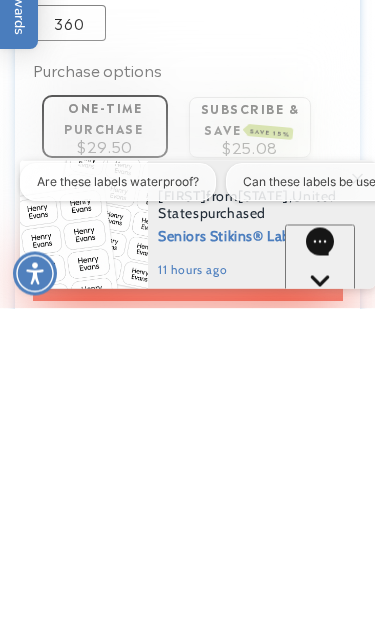 type on "*****" 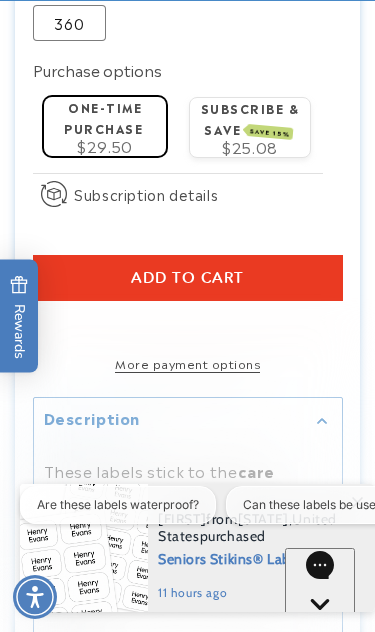 click on "Subscribe & save  SAVE 15% $25.08 Deliver every  ******** ******** 3 months" 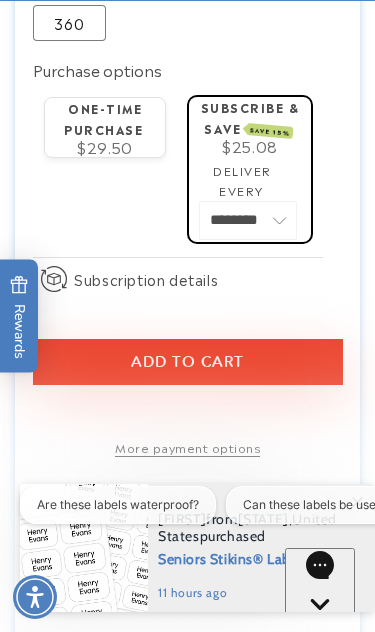 click on "Add to cart" at bounding box center (188, 362) 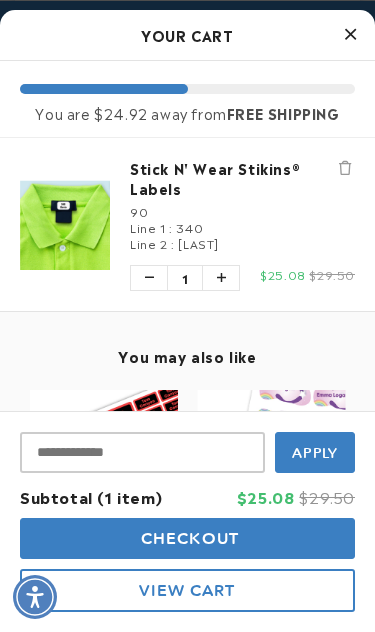 scroll, scrollTop: 0, scrollLeft: 522, axis: horizontal 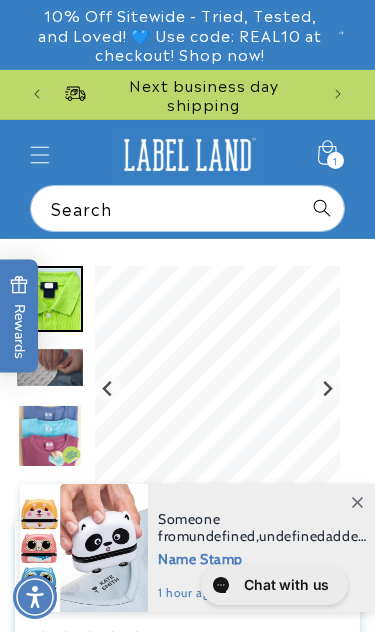 click 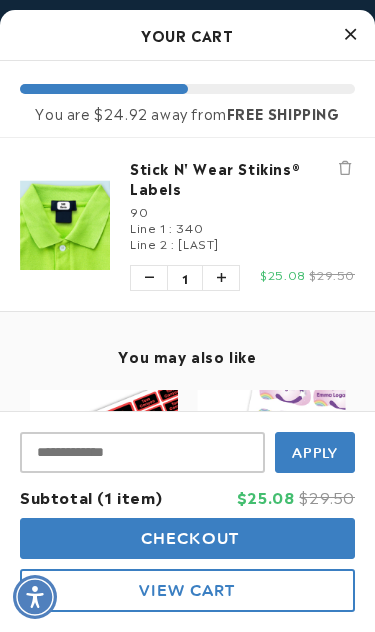 scroll, scrollTop: 0, scrollLeft: 261, axis: horizontal 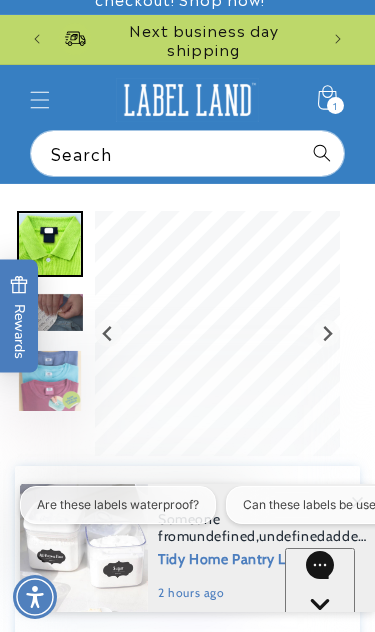 click 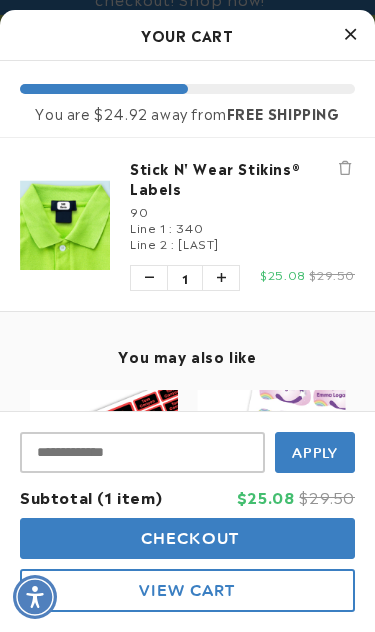 scroll, scrollTop: 0, scrollLeft: 0, axis: both 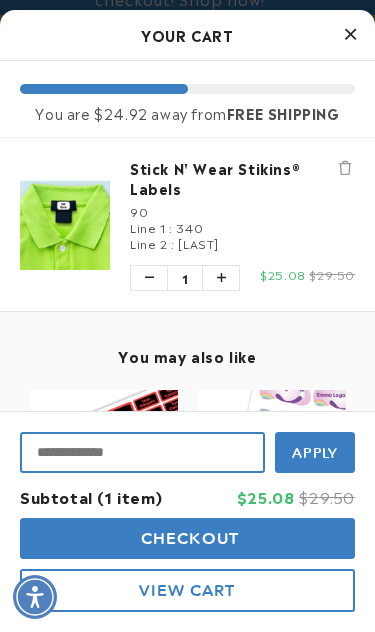 click at bounding box center [142, 452] 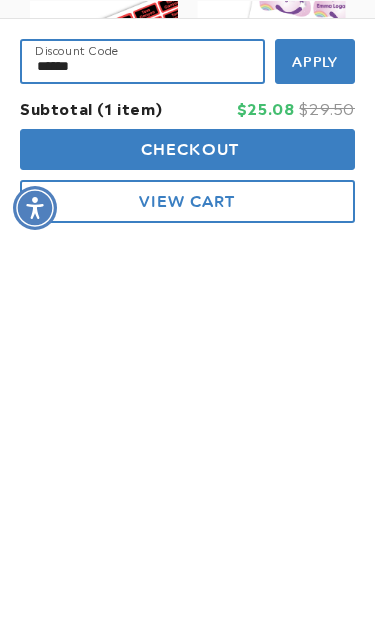 scroll, scrollTop: 0, scrollLeft: 0, axis: both 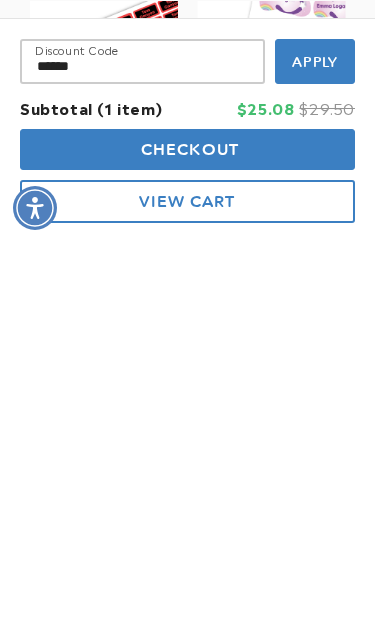 click on "Apply" at bounding box center (315, 451) 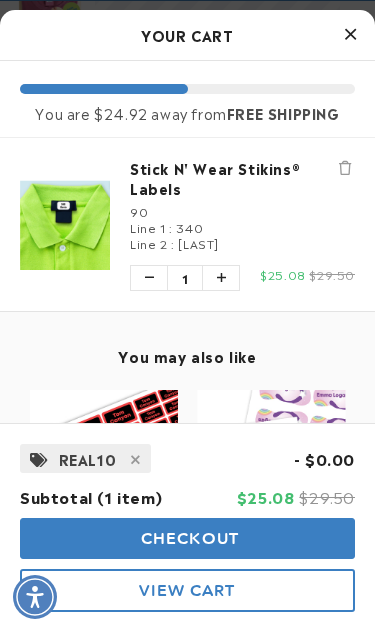 scroll, scrollTop: 0, scrollLeft: 261, axis: horizontal 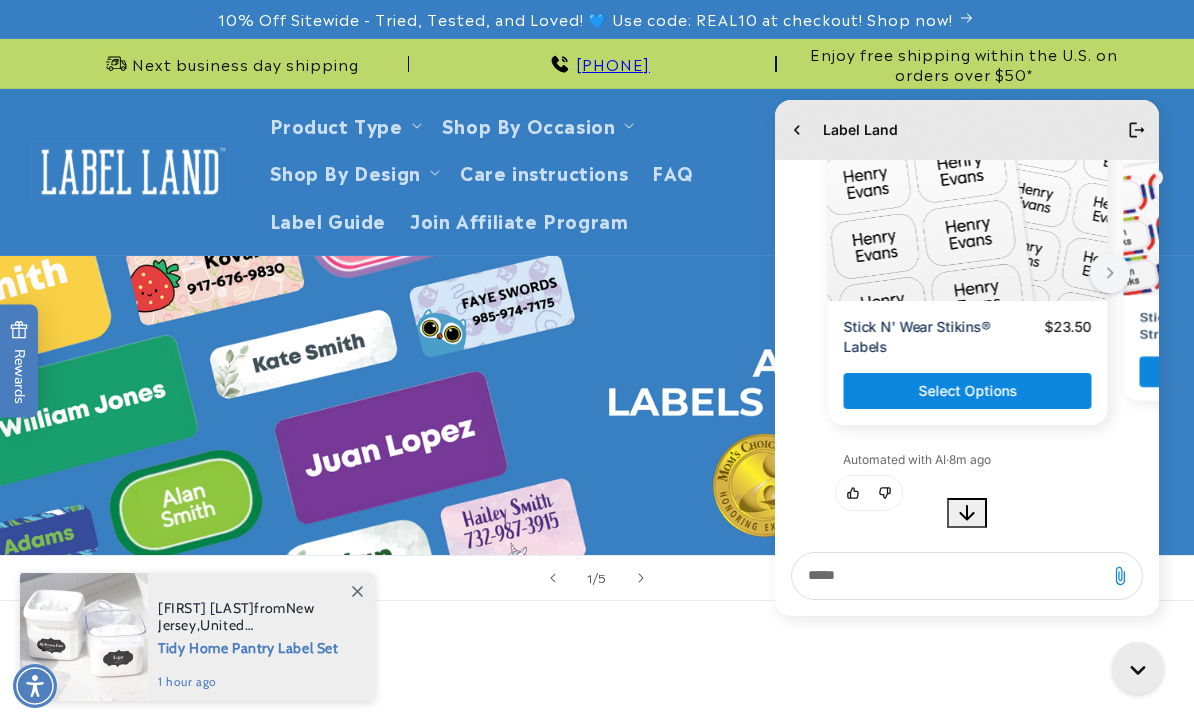 click on "Select Options" at bounding box center [967, 391] 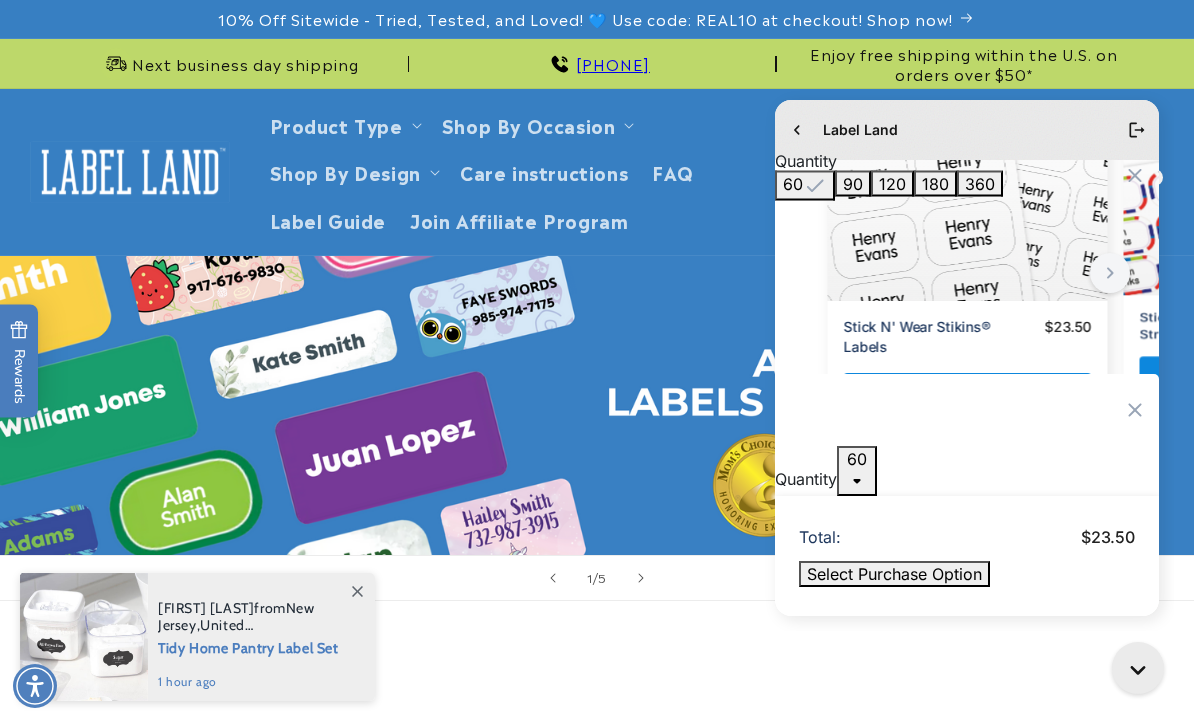 click 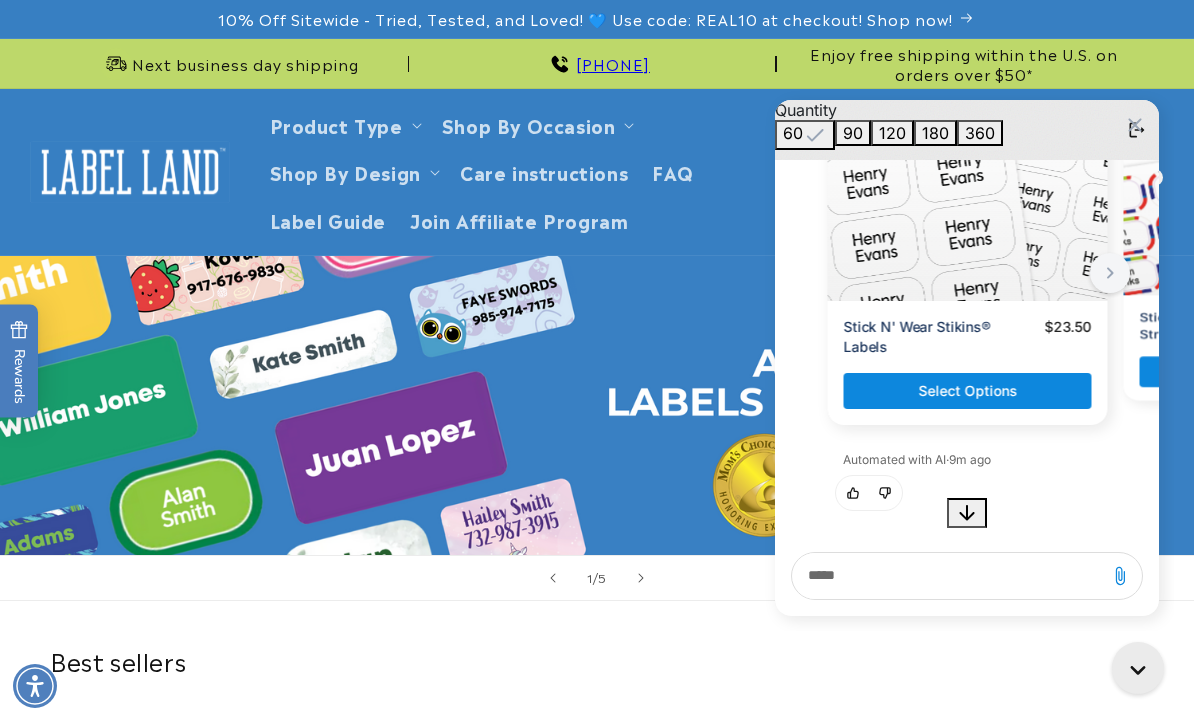 click on "90" at bounding box center (853, 133) 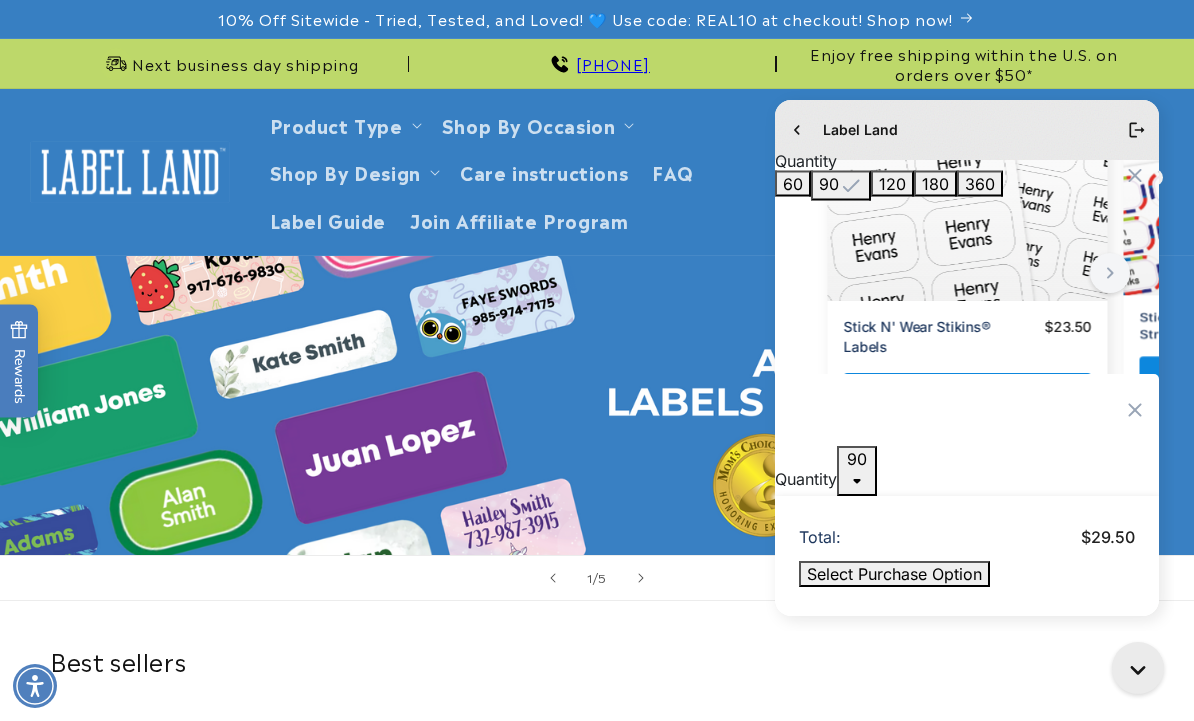 click on "Select Purchase Option" at bounding box center (894, 574) 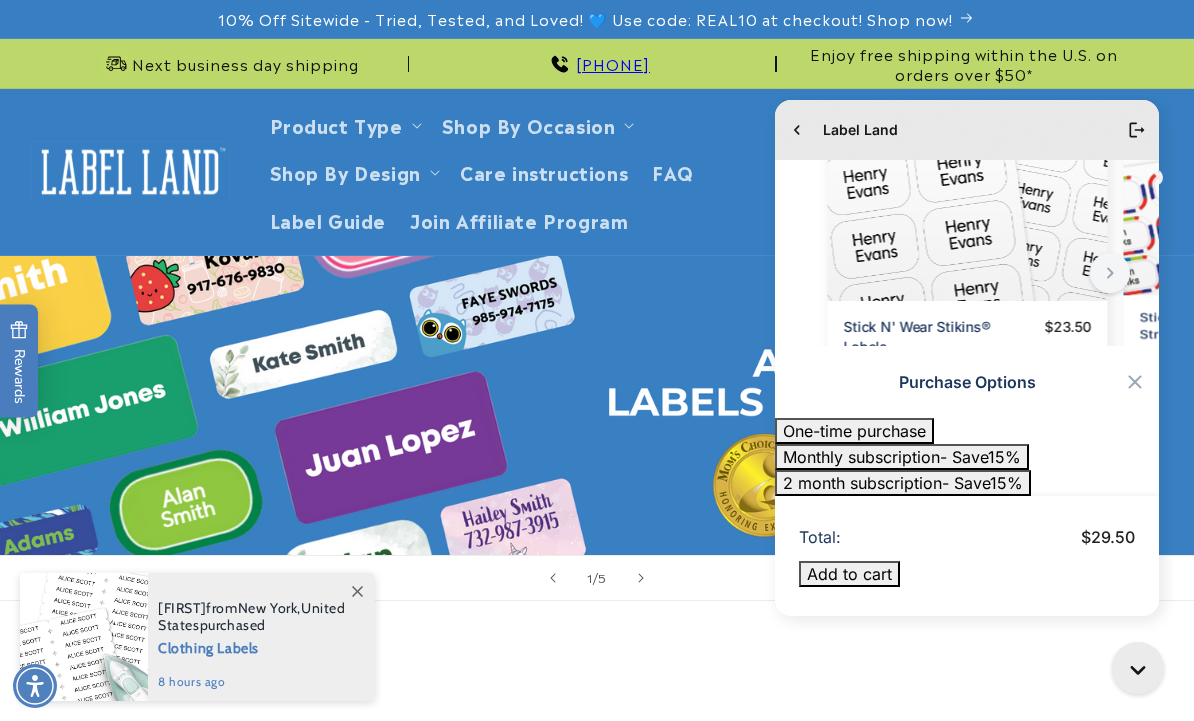 click on "One-time purchase" at bounding box center [854, 431] 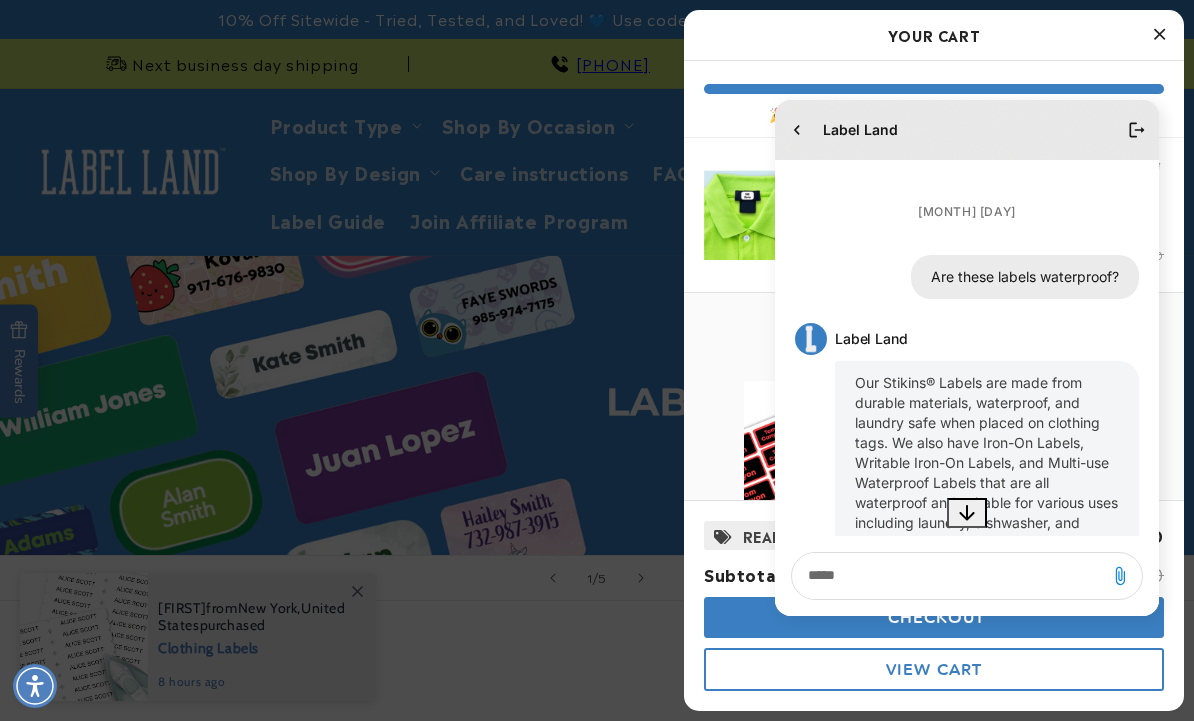 scroll, scrollTop: 0, scrollLeft: 0, axis: both 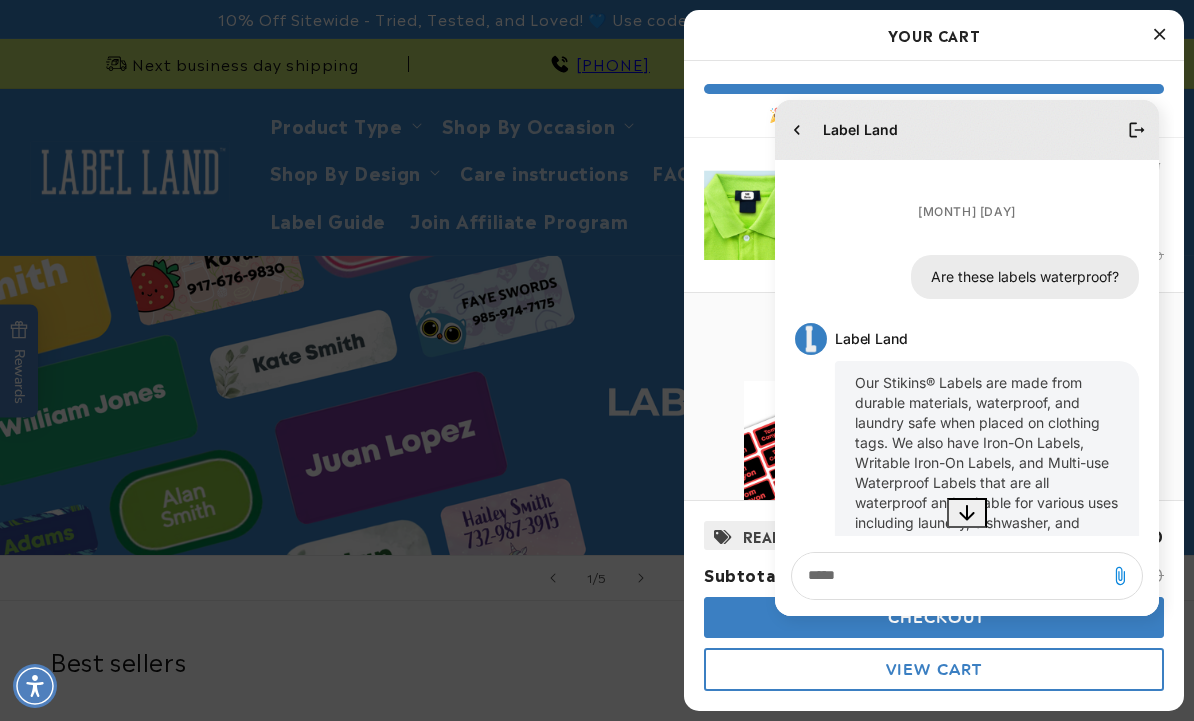click at bounding box center [1159, 35] 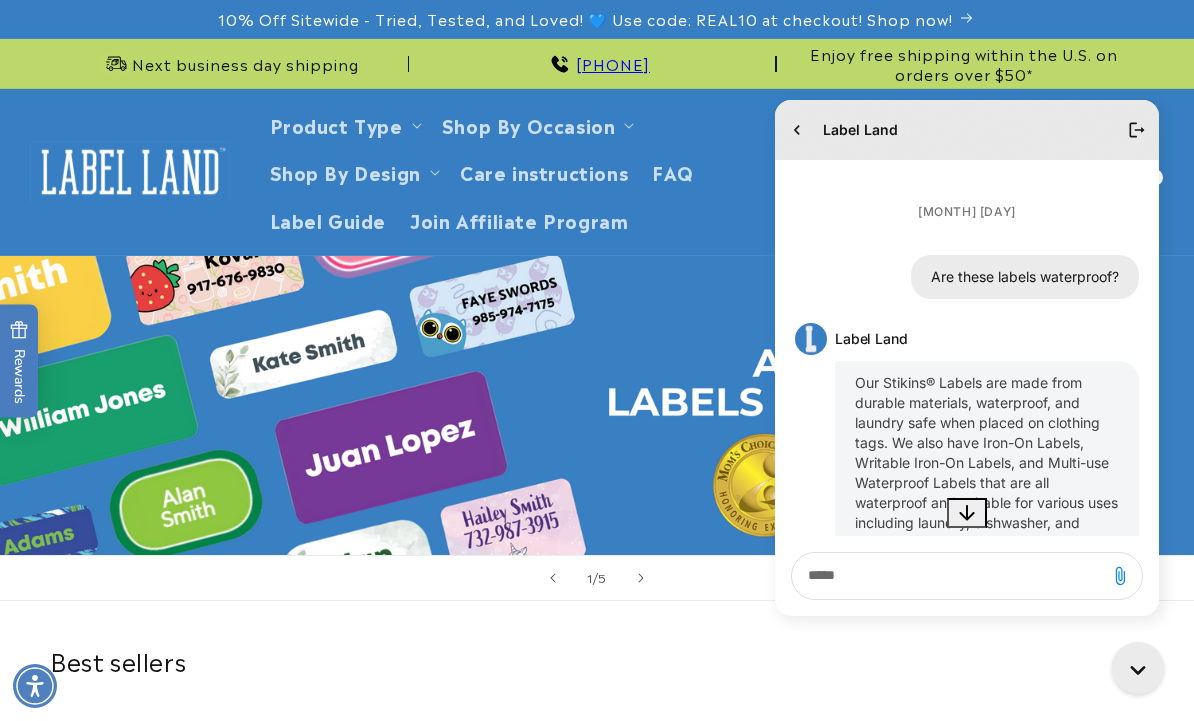 click at bounding box center (797, 130) 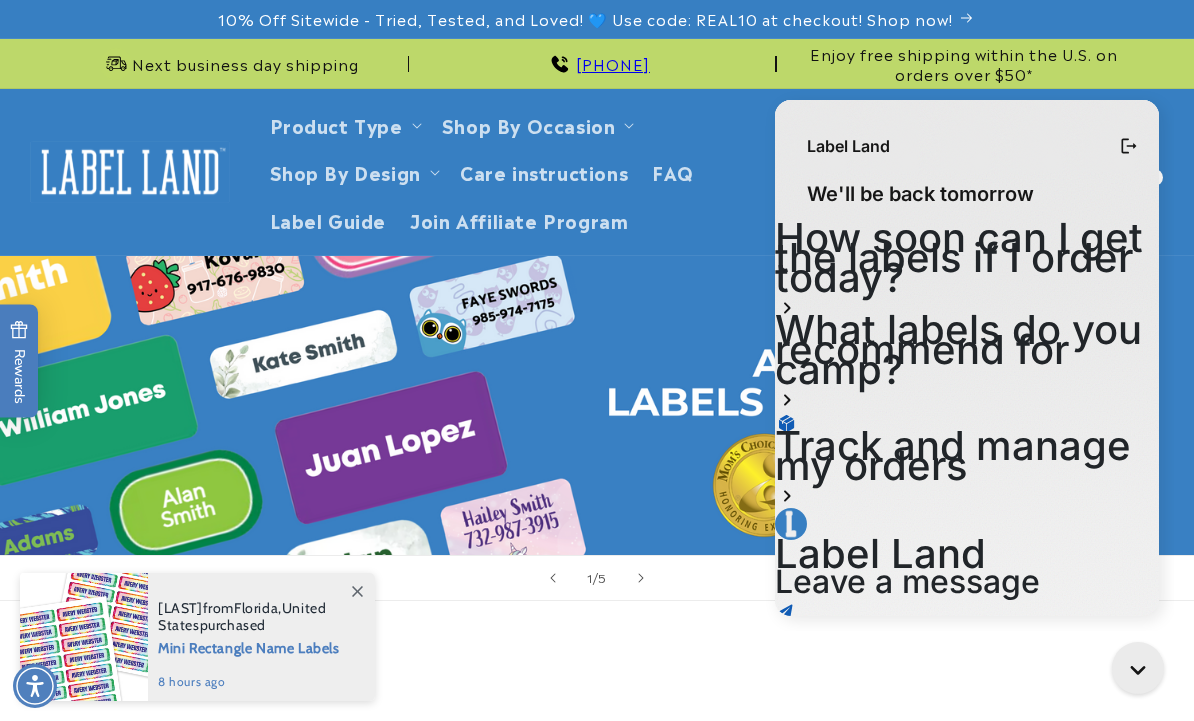 click at bounding box center (597, 405) 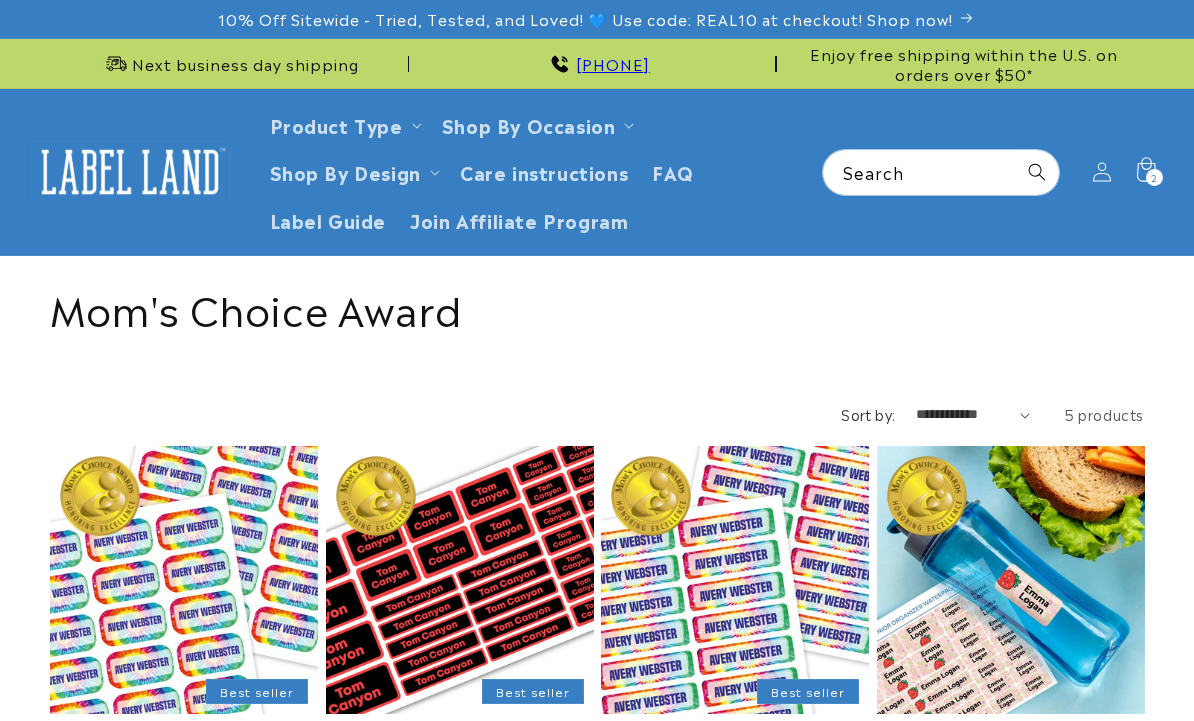 scroll, scrollTop: 0, scrollLeft: 0, axis: both 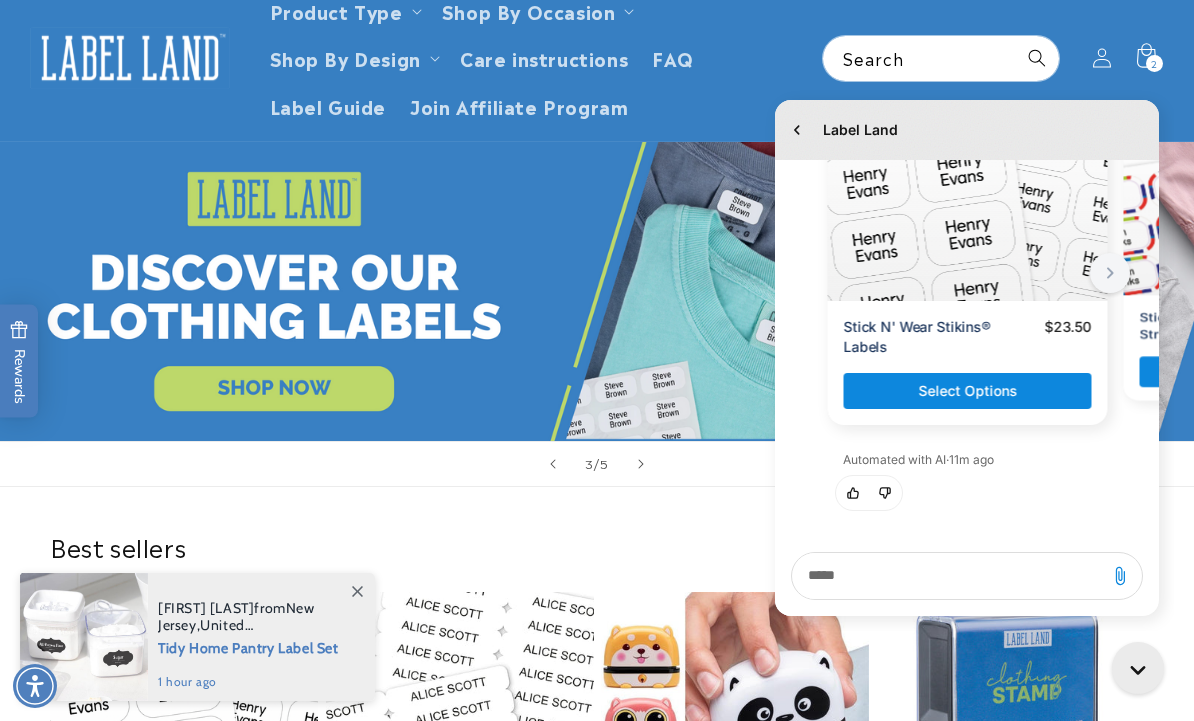 click at bounding box center [597, 291] 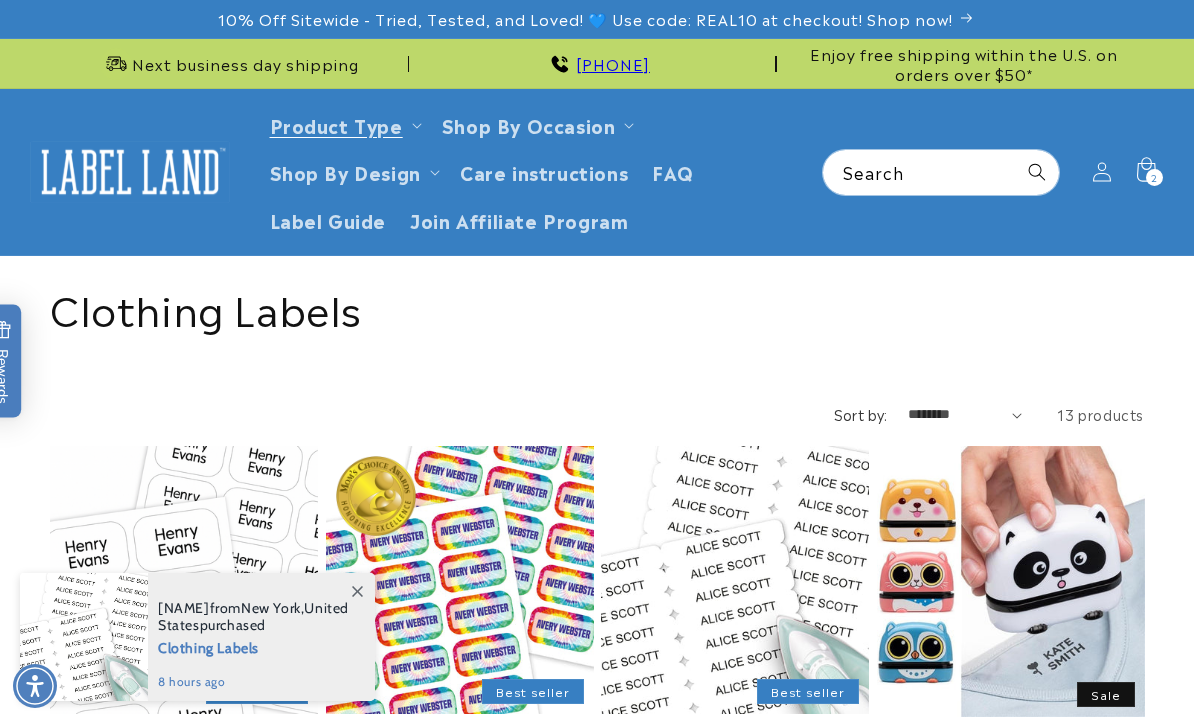 scroll, scrollTop: 0, scrollLeft: 0, axis: both 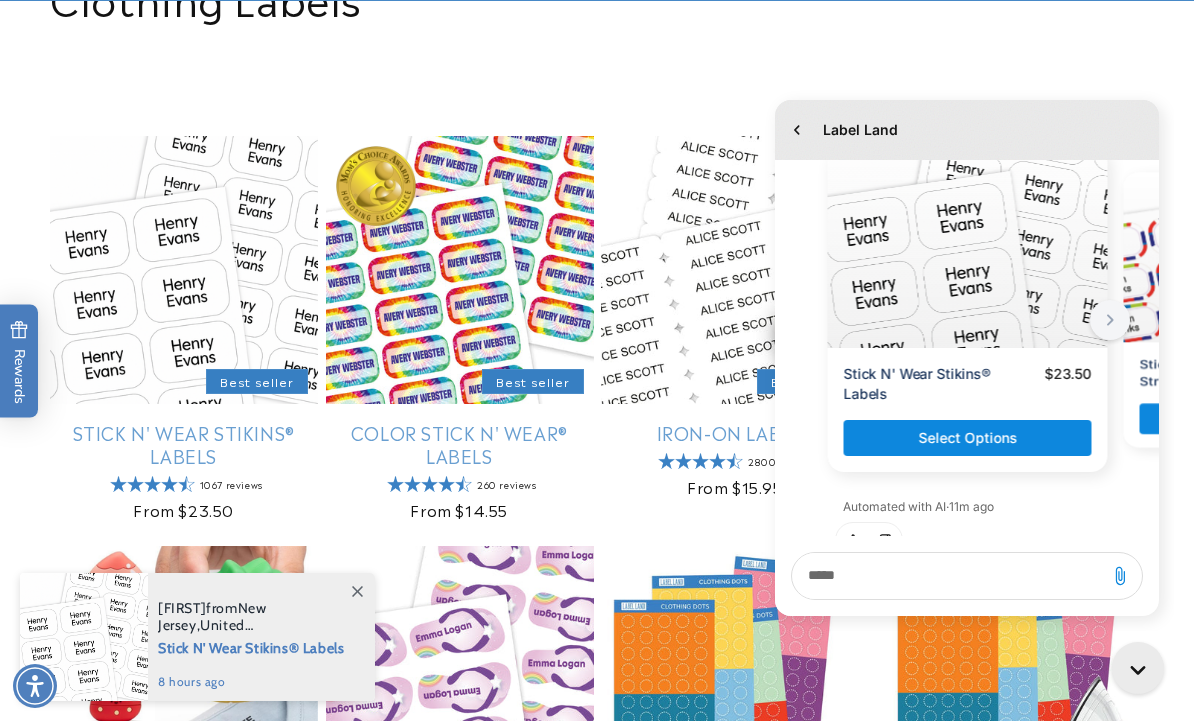 click on "Stick N' Wear Stikins® Labels" at bounding box center [184, 444] 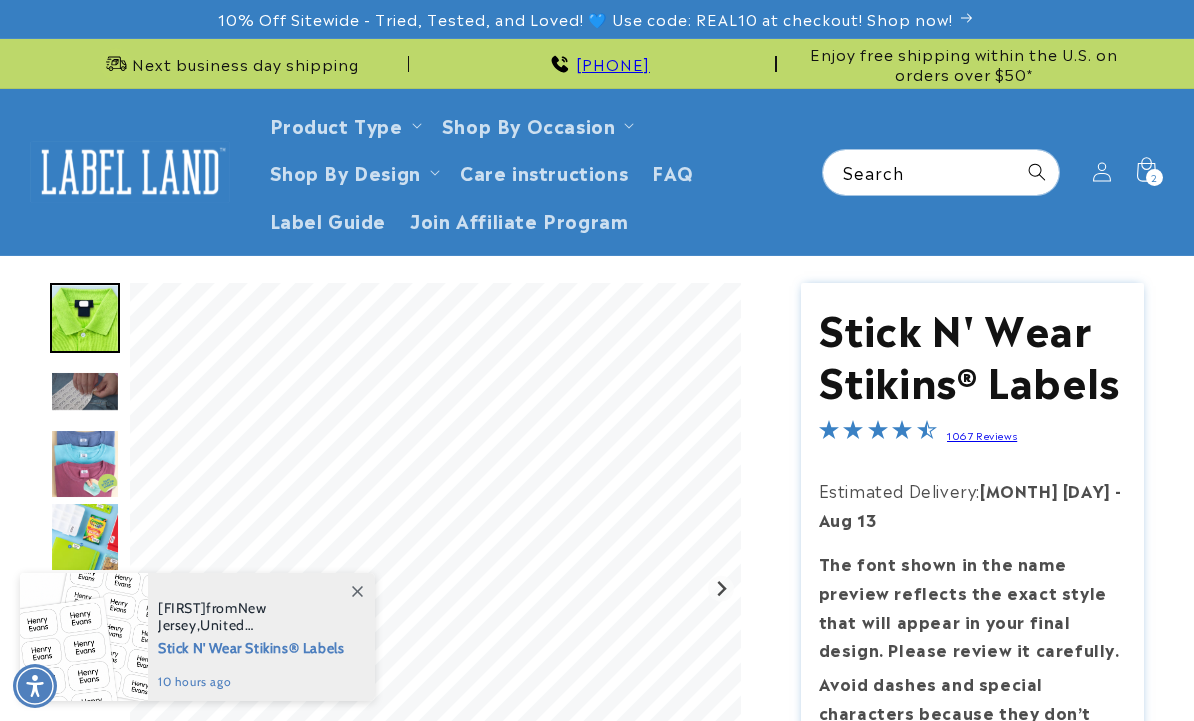 scroll, scrollTop: 0, scrollLeft: 0, axis: both 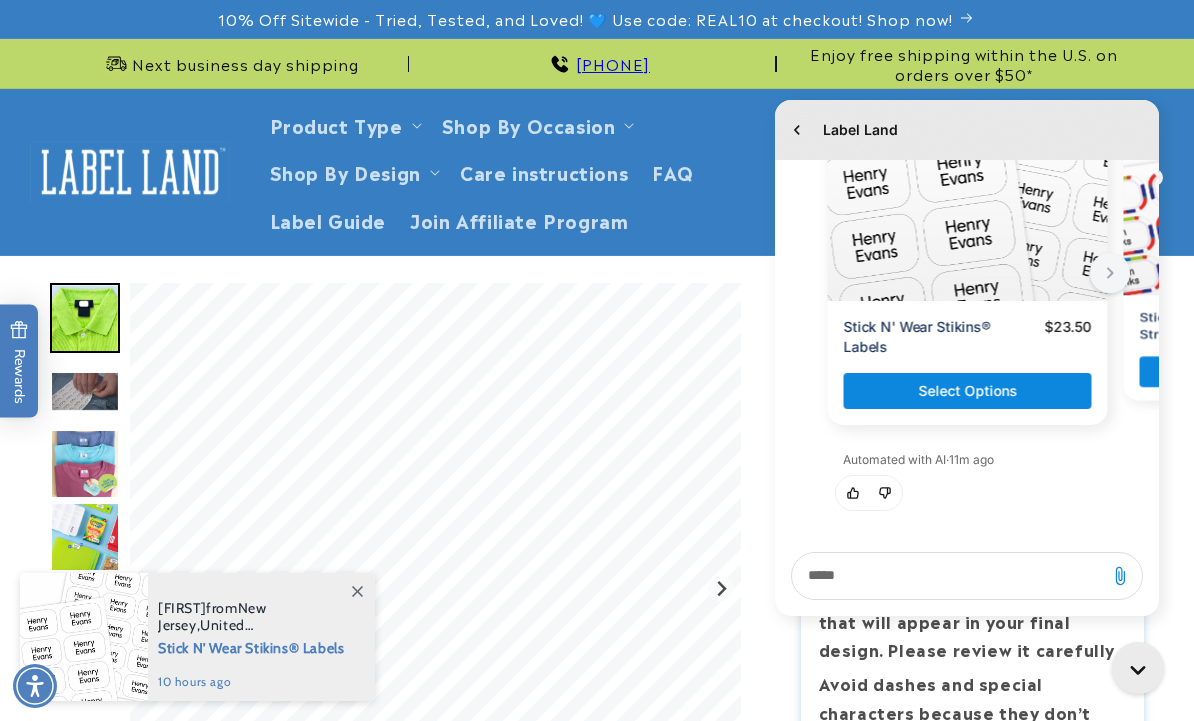 click on "Select Options" at bounding box center (968, 391) 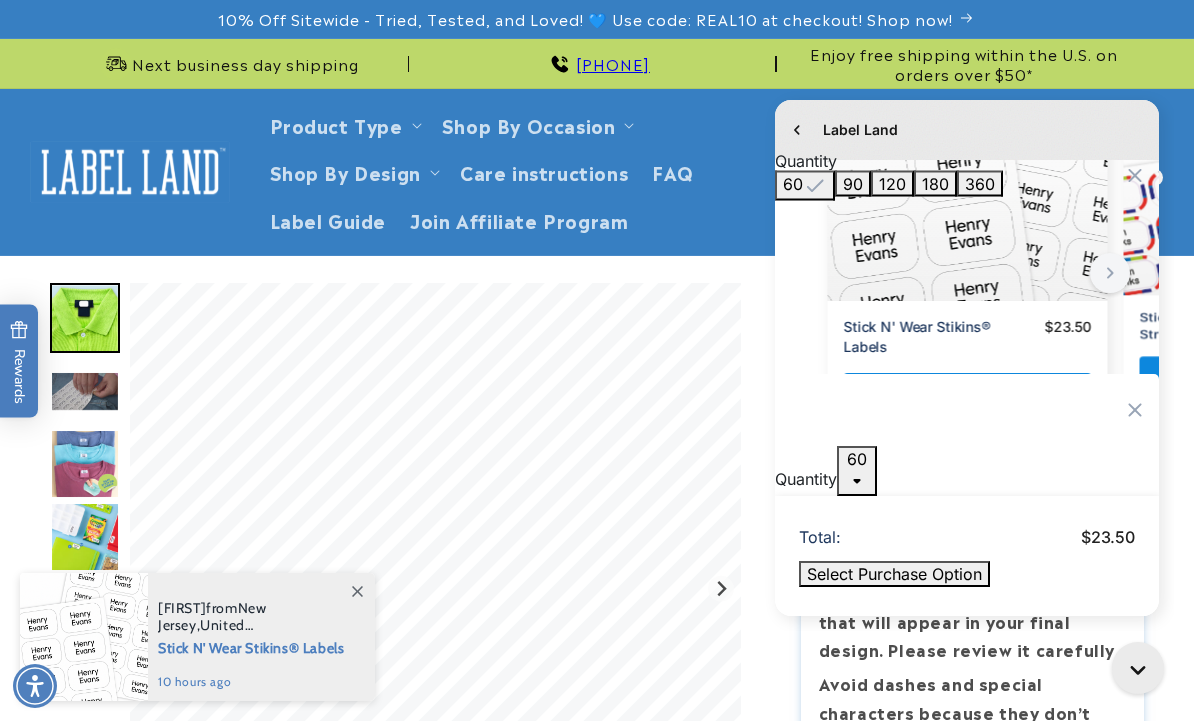 click 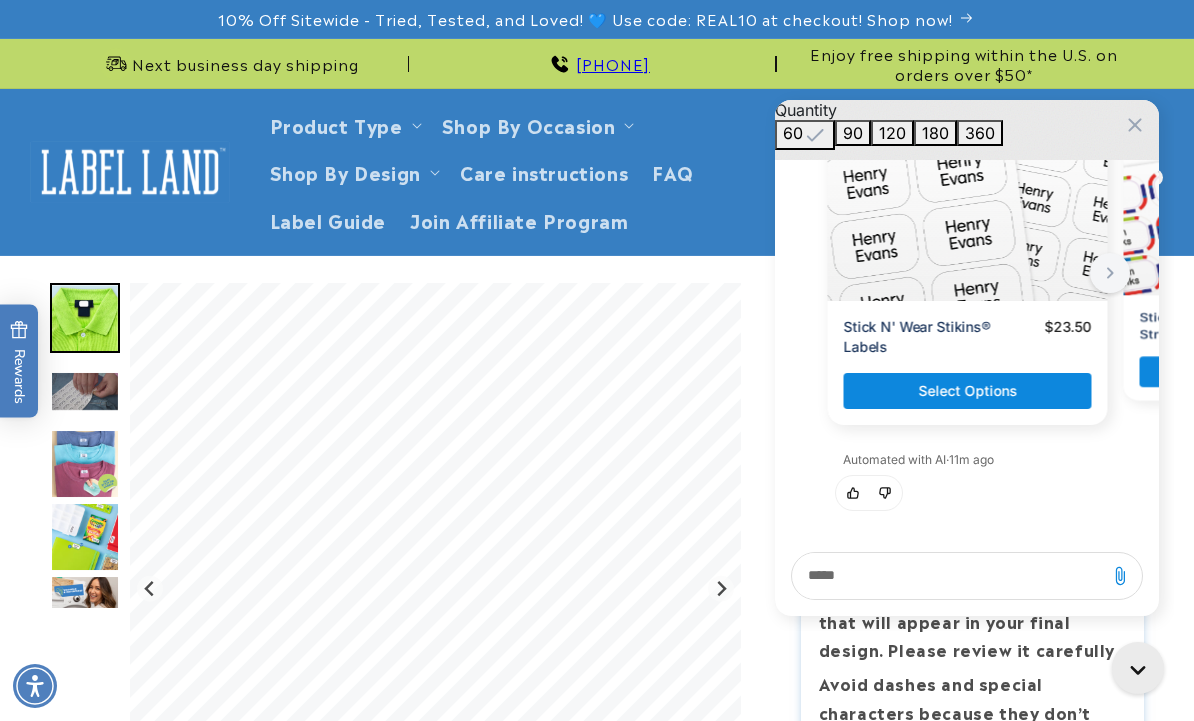 click on "90" at bounding box center (853, 133) 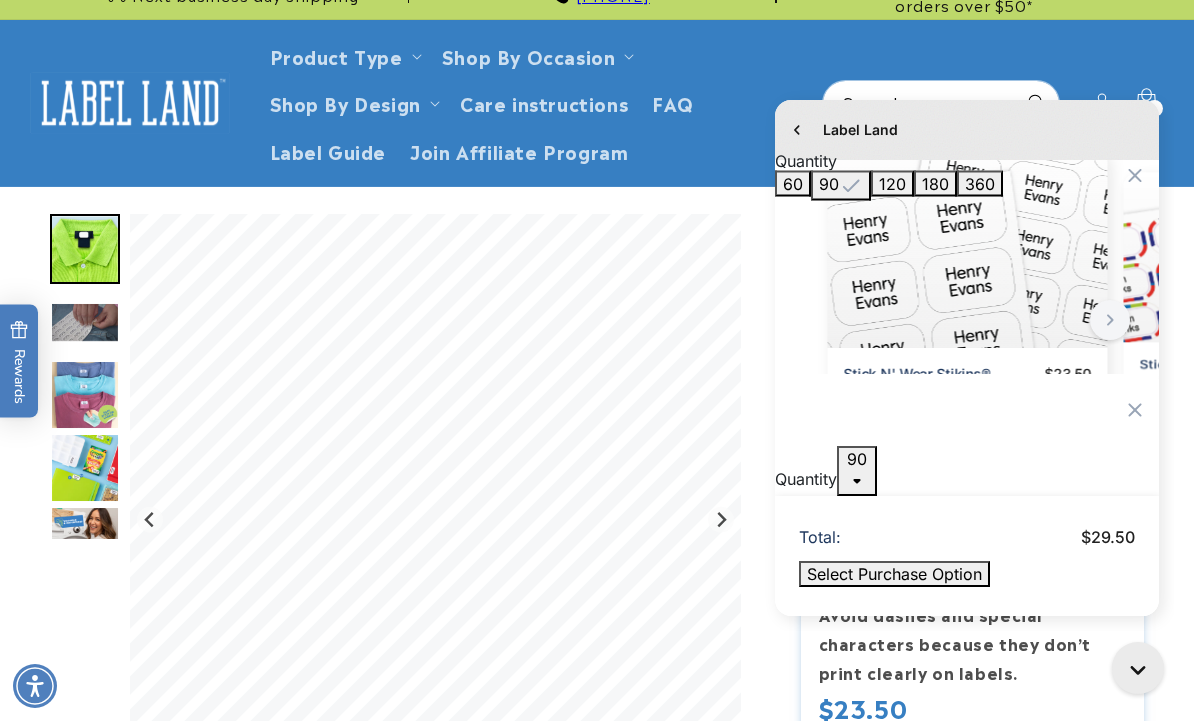 scroll, scrollTop: 465, scrollLeft: 0, axis: vertical 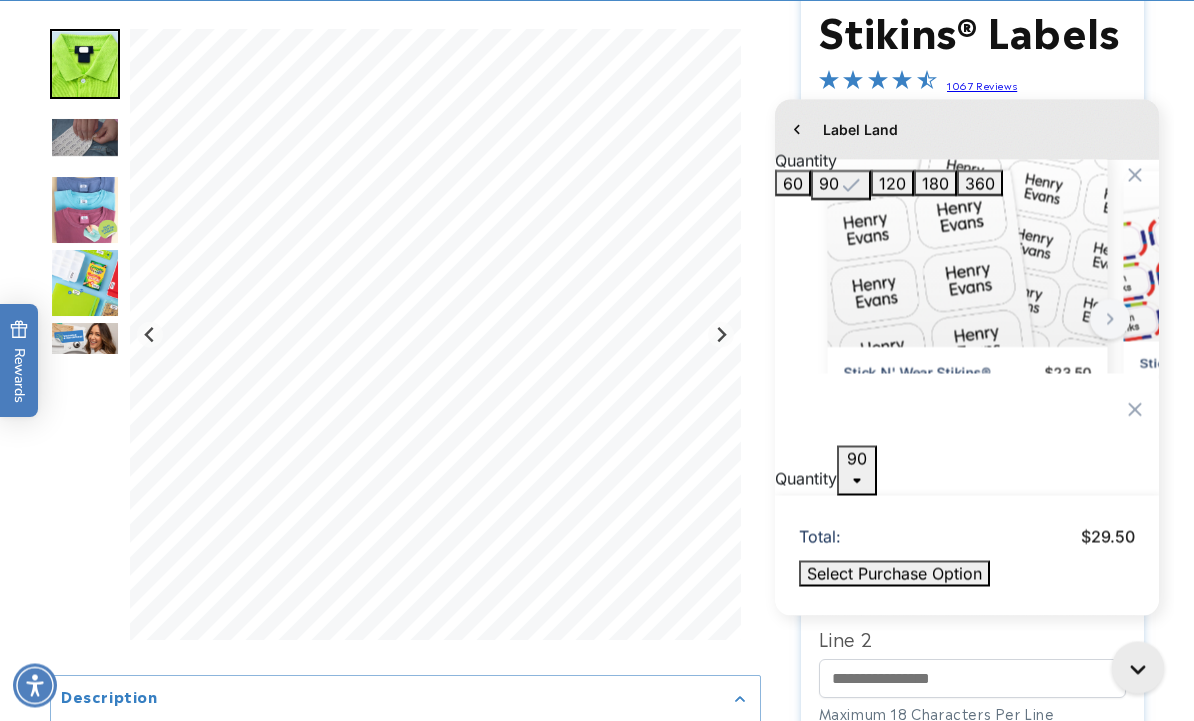 click on "Select Purchase Option" at bounding box center [894, 573] 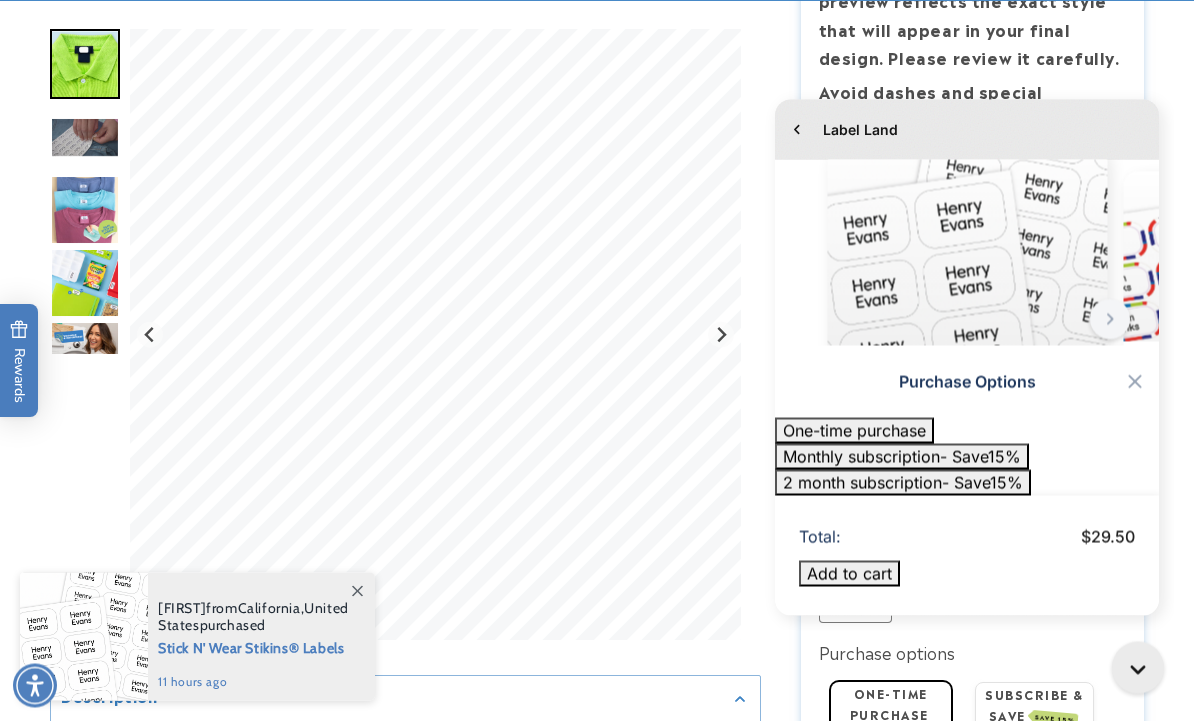 click on "One-time purchase" at bounding box center [854, 430] 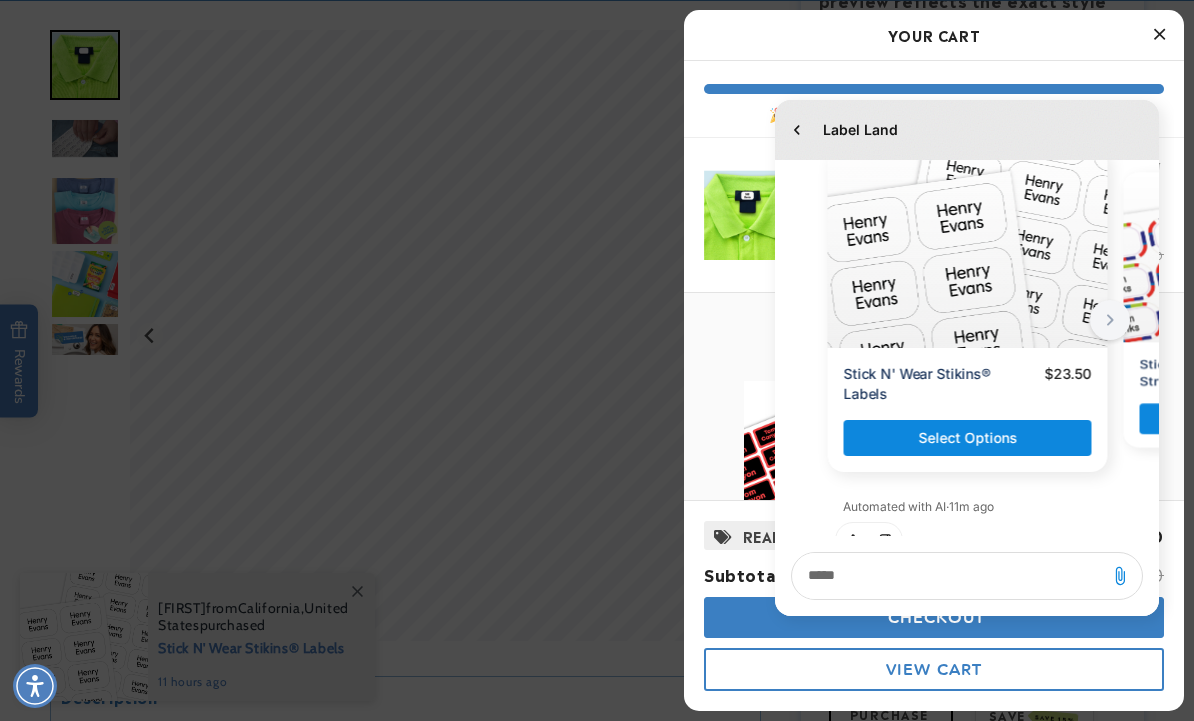 click at bounding box center [949, 576] 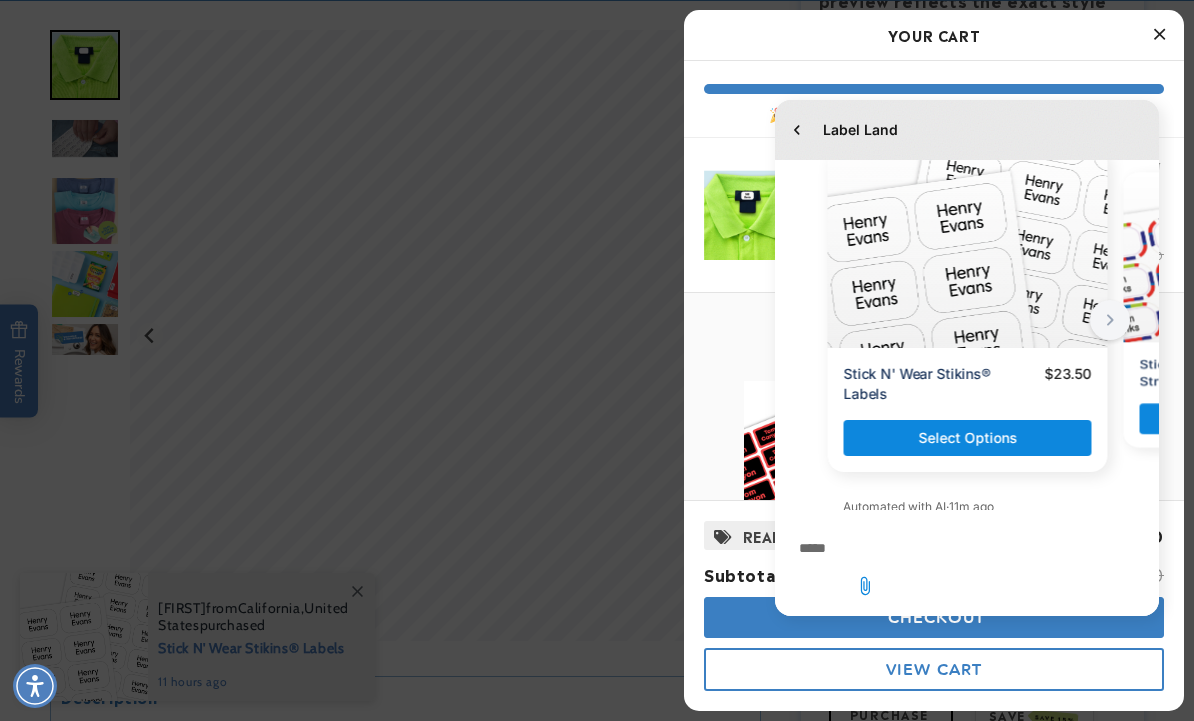 scroll, scrollTop: 627, scrollLeft: 0, axis: vertical 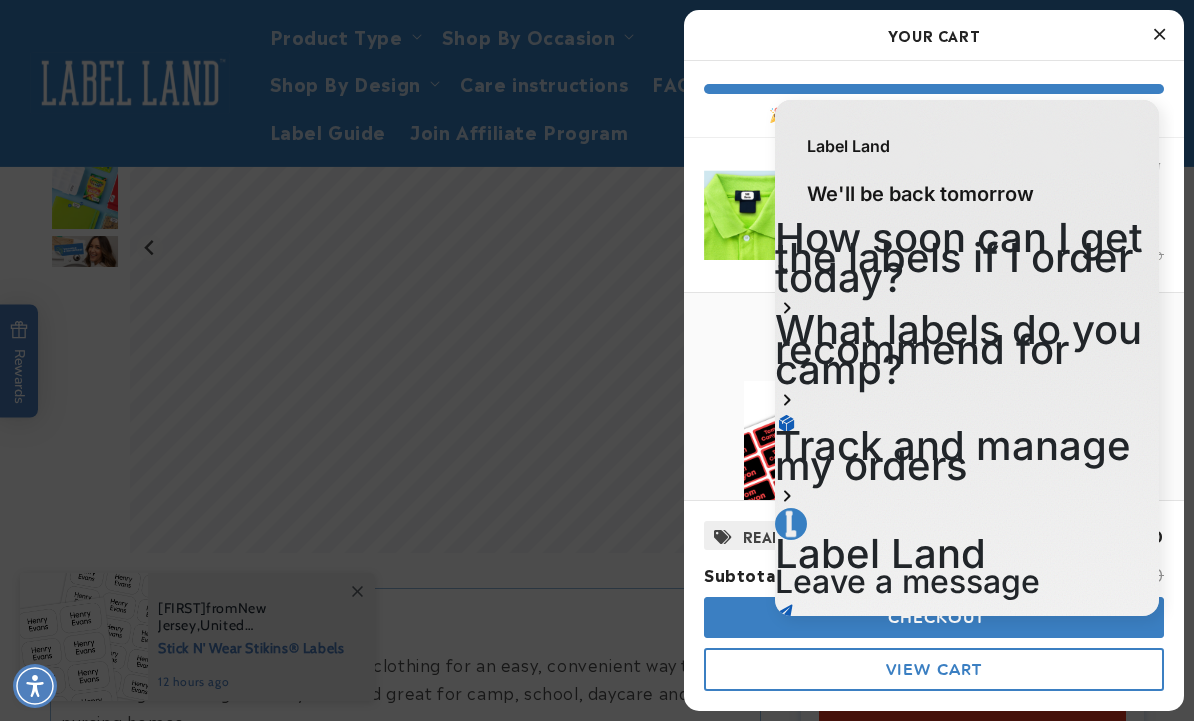 click on "Free Shipping     🎉 Congrats! You've unlocked  FREE SHIPPING!" at bounding box center [934, 99] 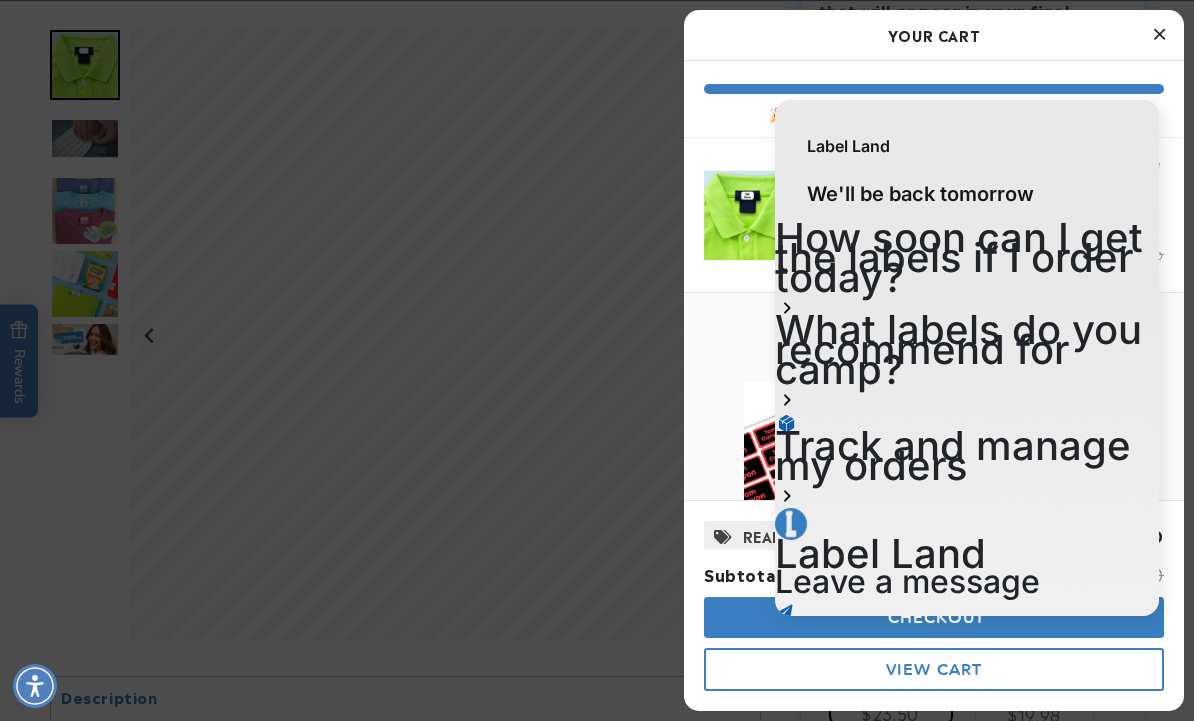 scroll, scrollTop: 678, scrollLeft: 0, axis: vertical 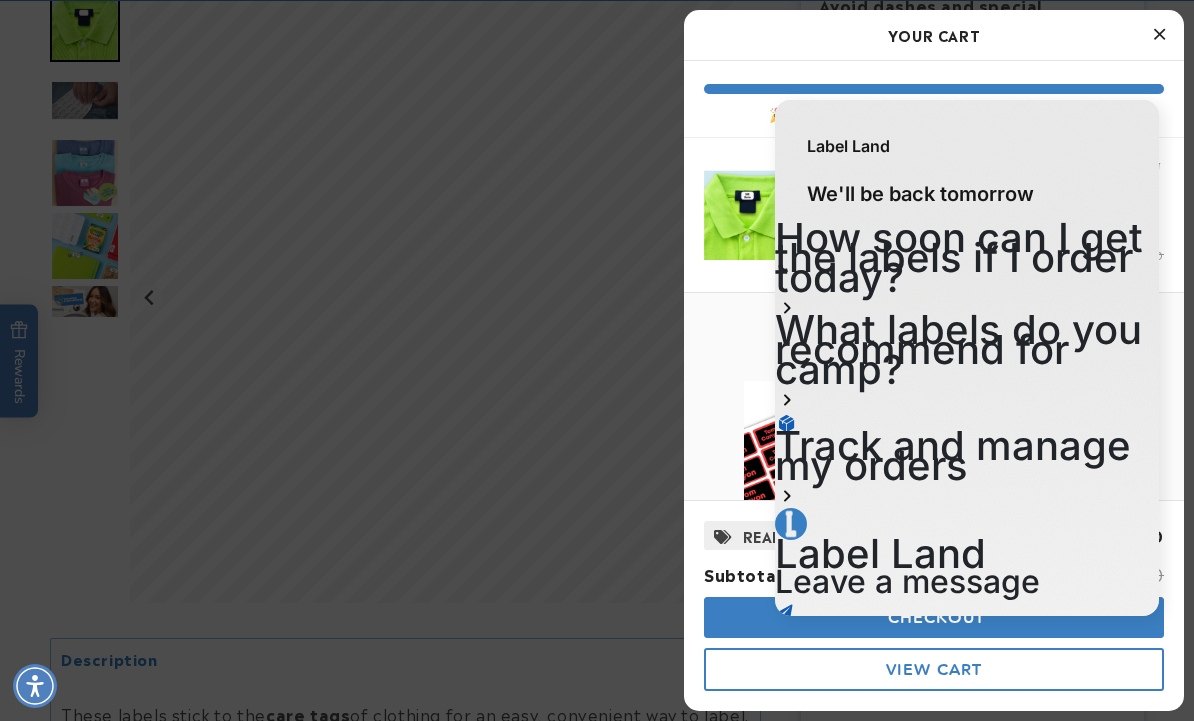click at bounding box center [597, 360] 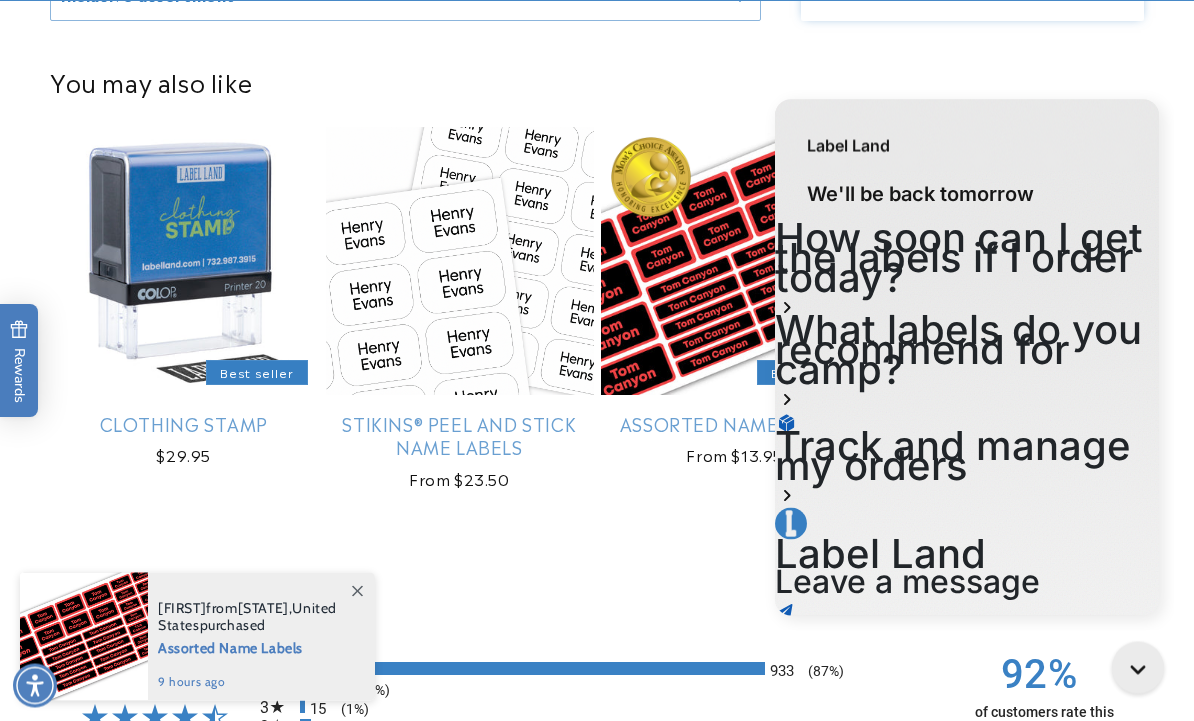 scroll, scrollTop: 1644, scrollLeft: 0, axis: vertical 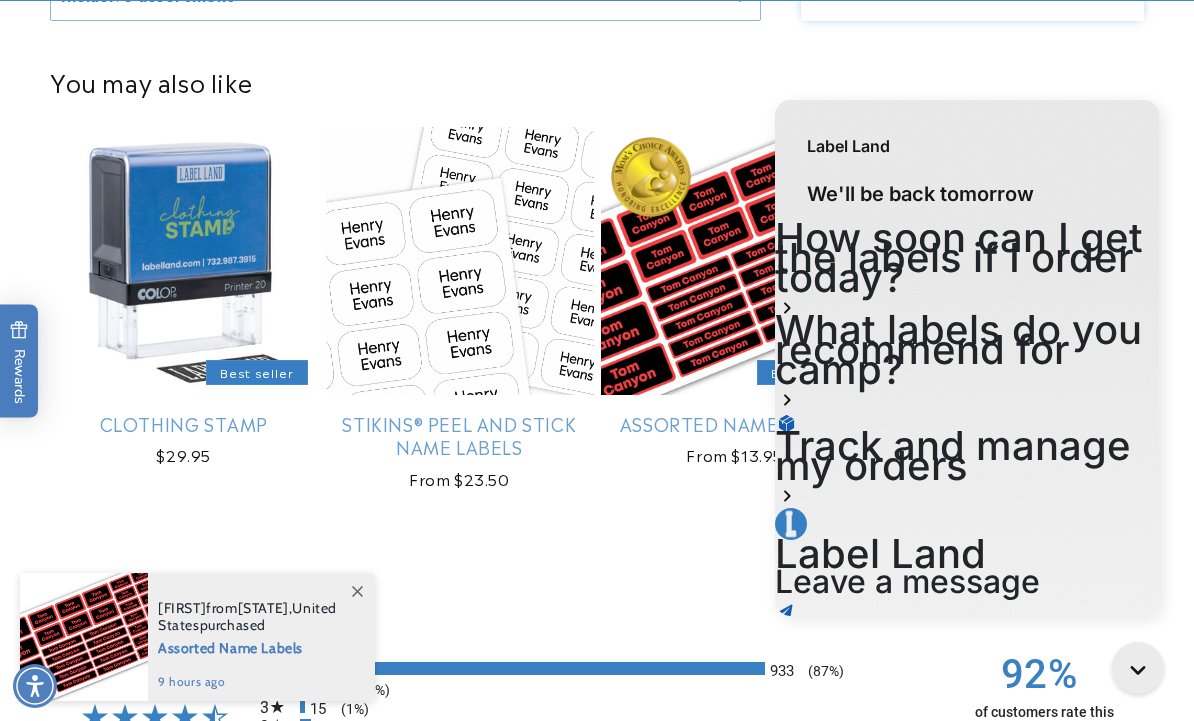 click on "Stikins® Peel and Stick Name Labels" at bounding box center [460, 435] 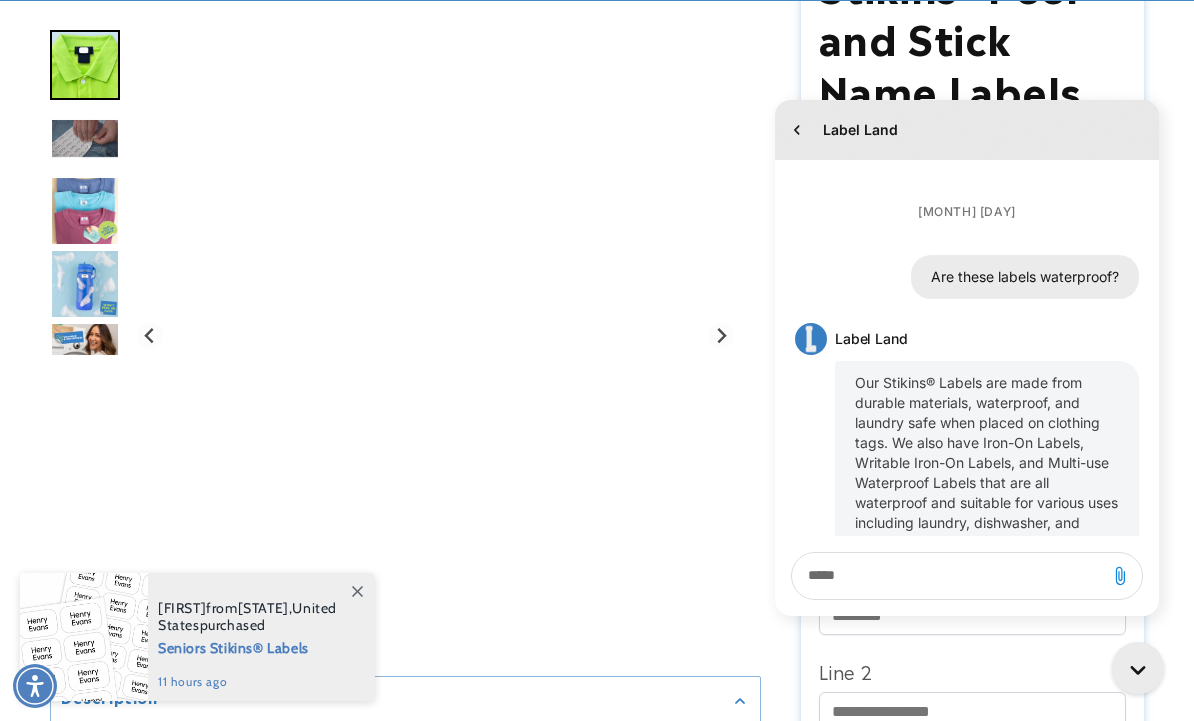 scroll, scrollTop: 0, scrollLeft: 0, axis: both 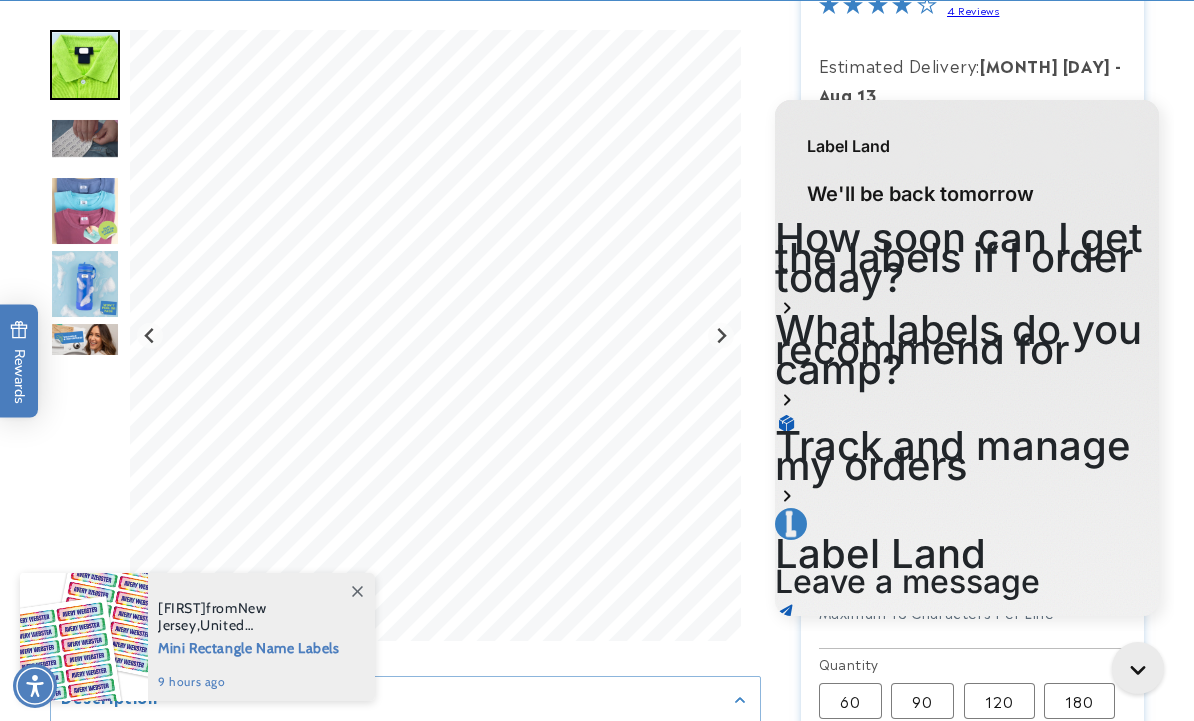 click at bounding box center [597, 510] 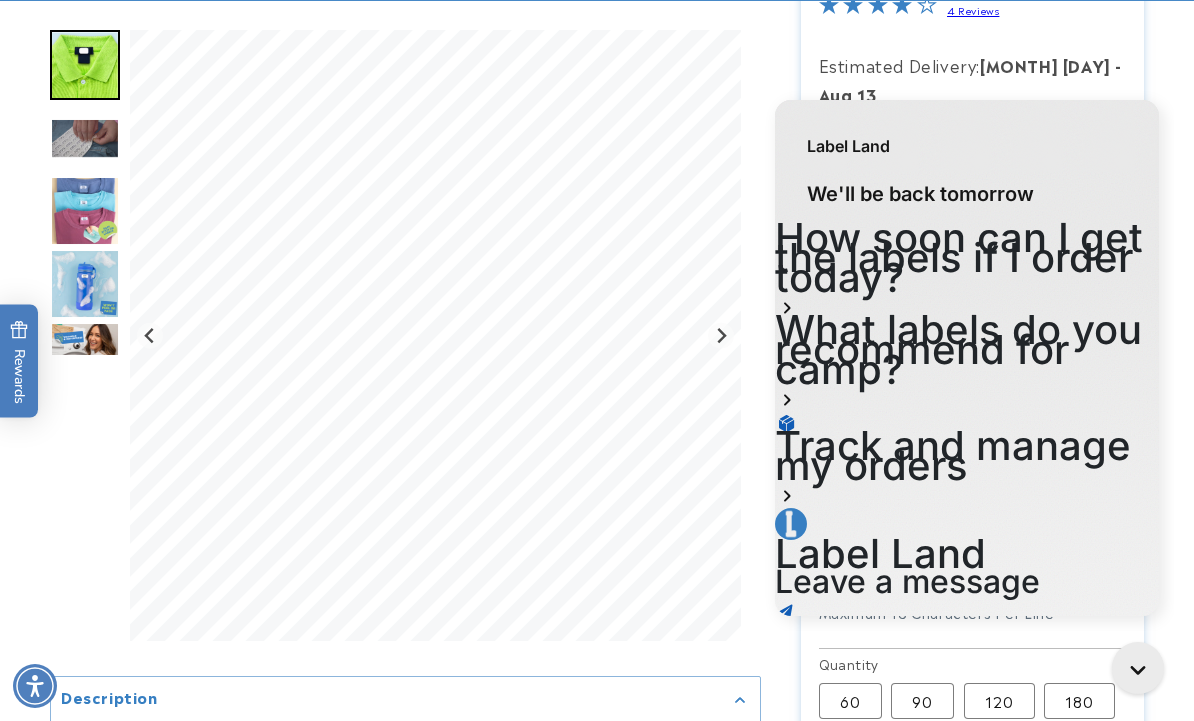 click 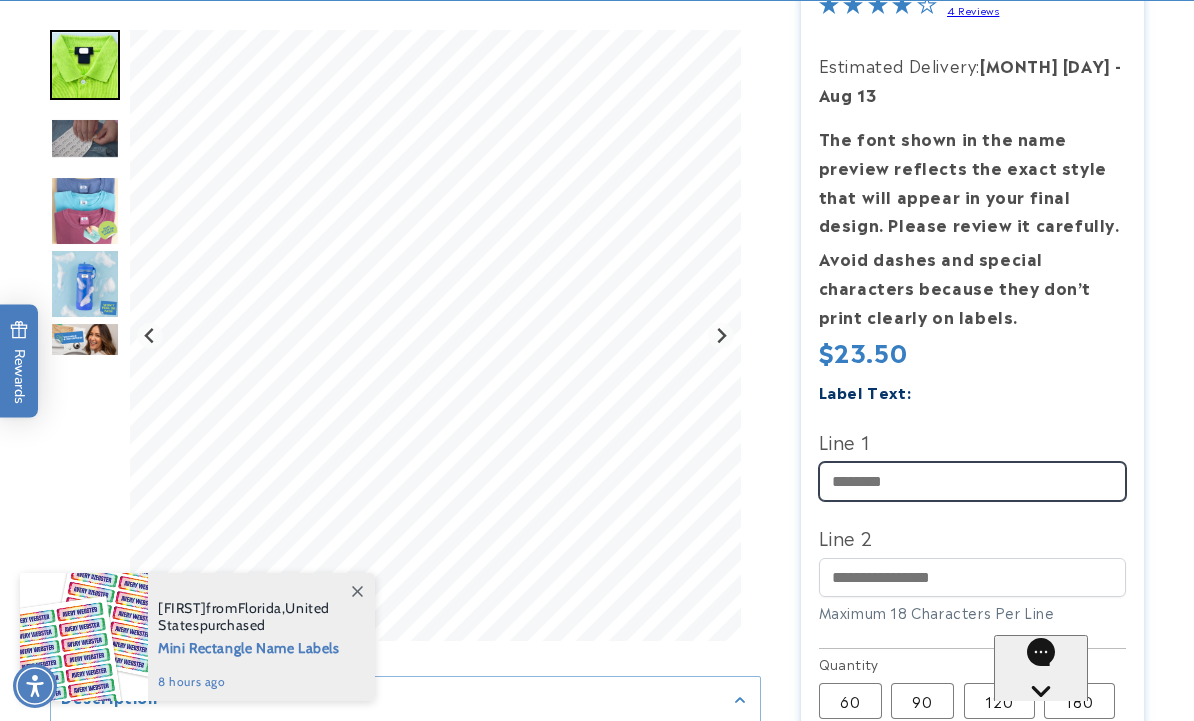 click on "Line 1" at bounding box center (973, 481) 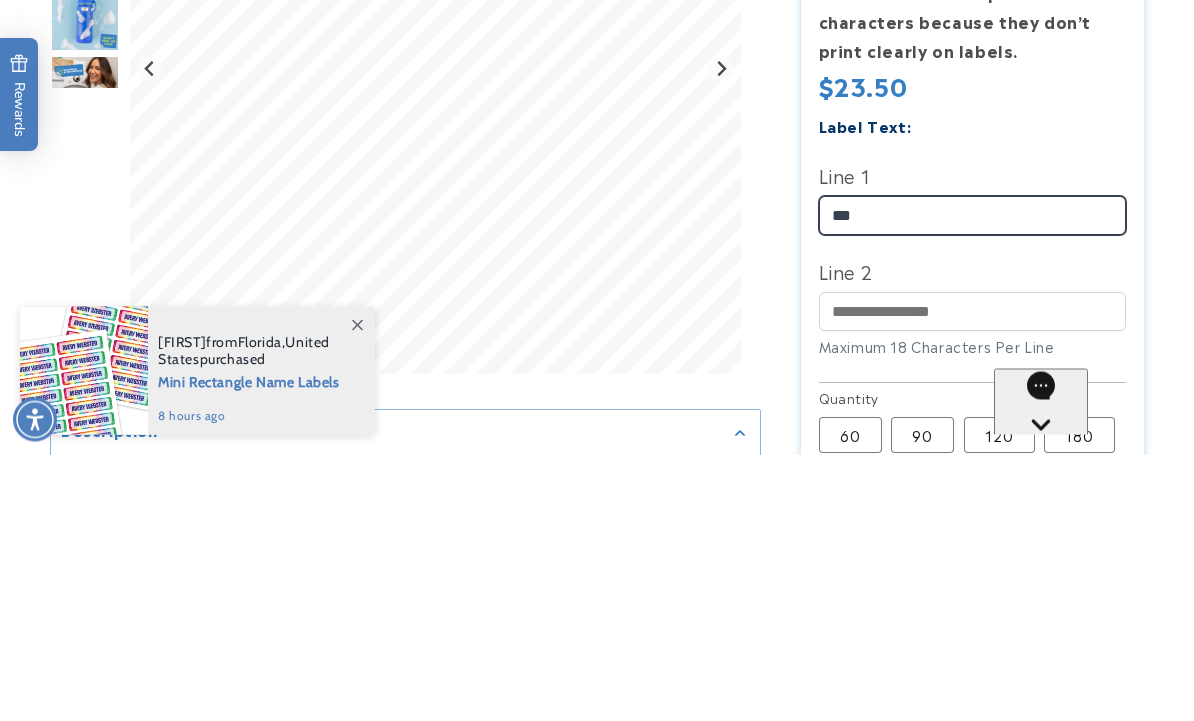 type on "***" 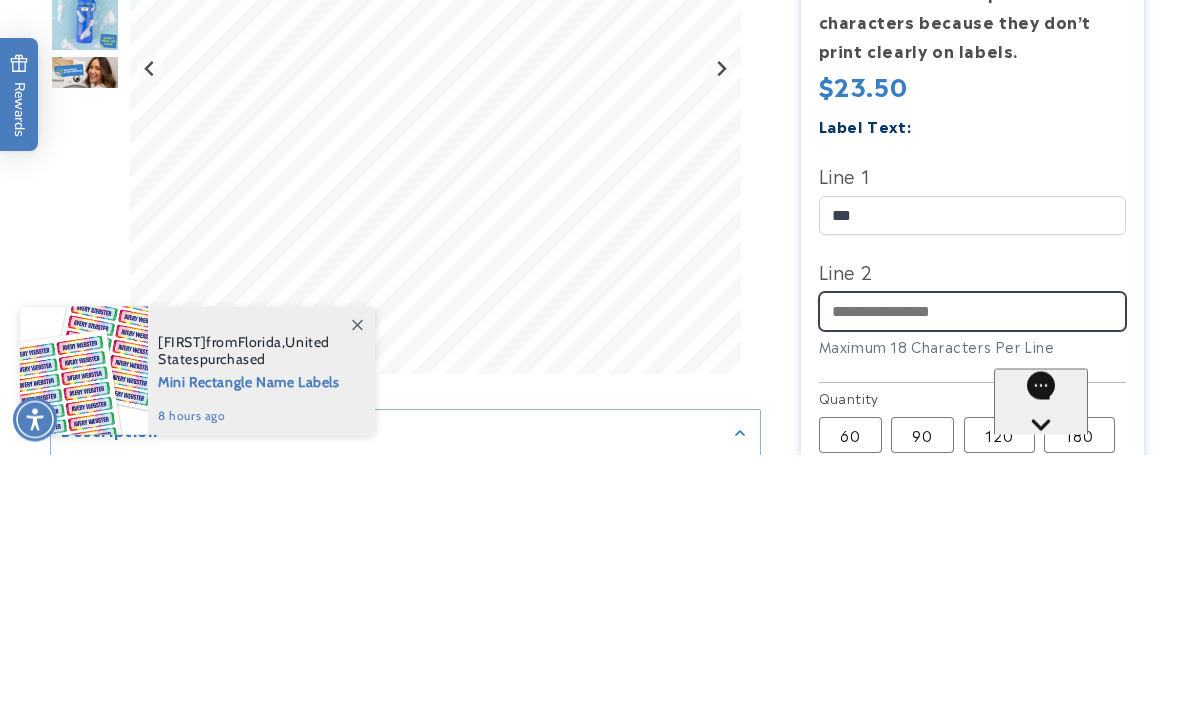 click on "Line 2" at bounding box center [973, 578] 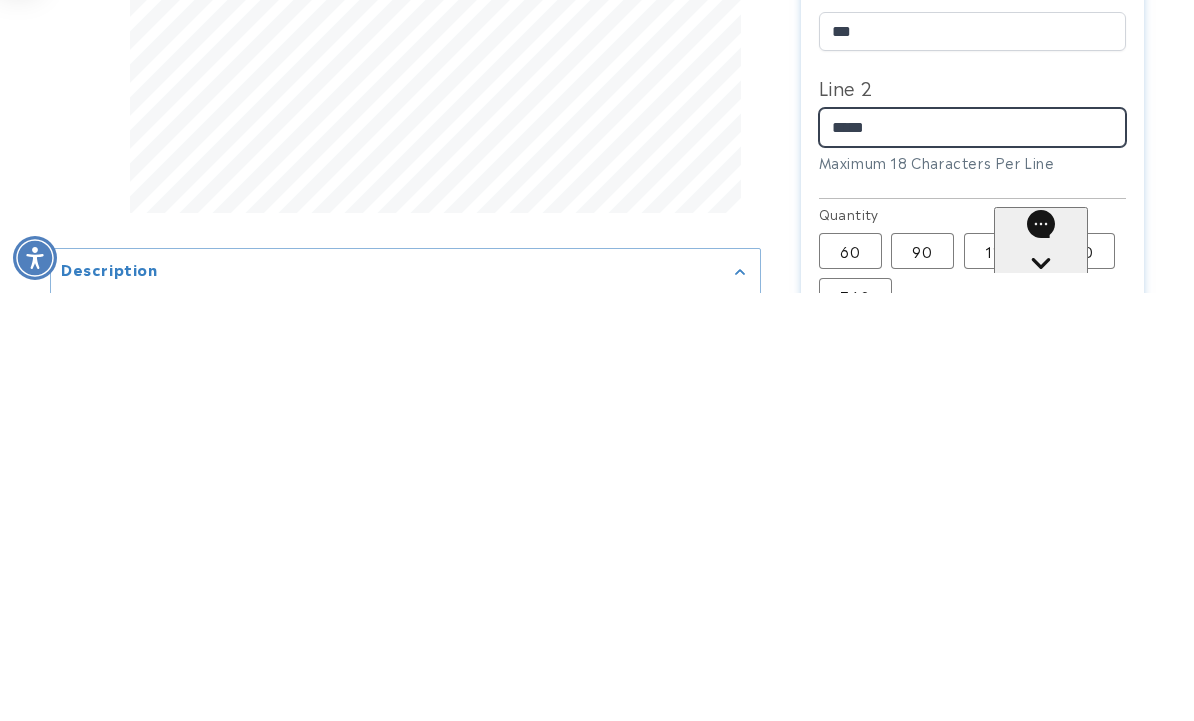 type on "*****" 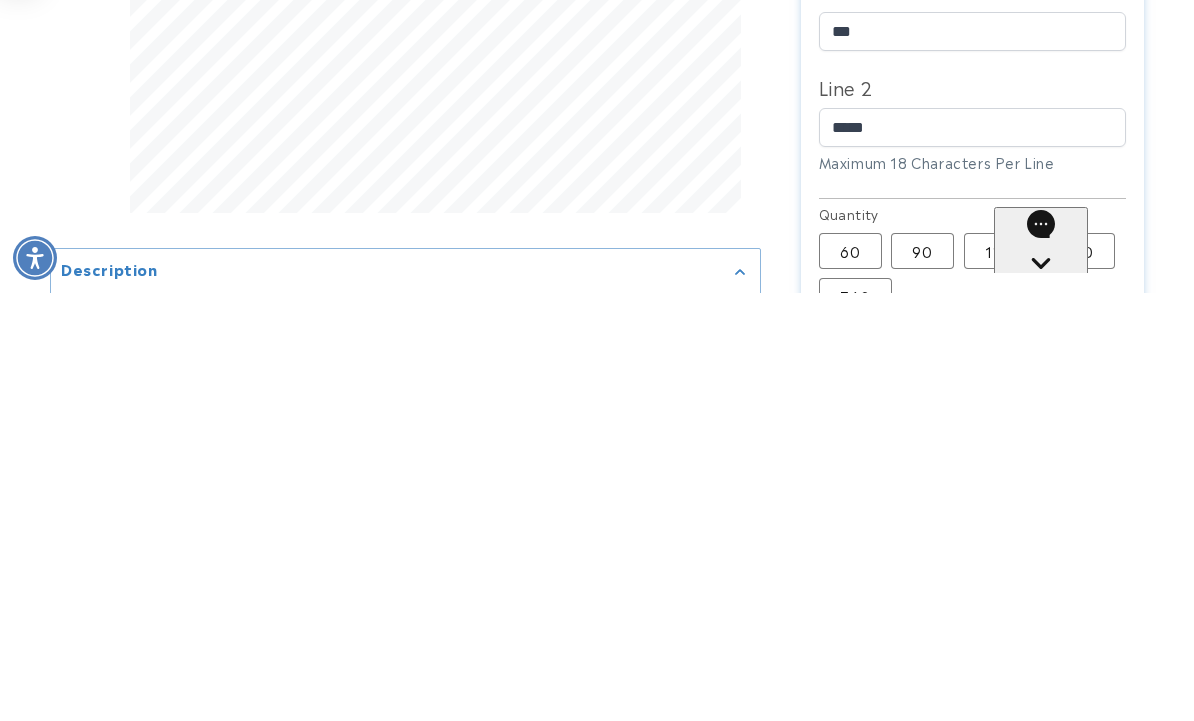 click on "90 Variant sold out or unavailable" at bounding box center [922, 679] 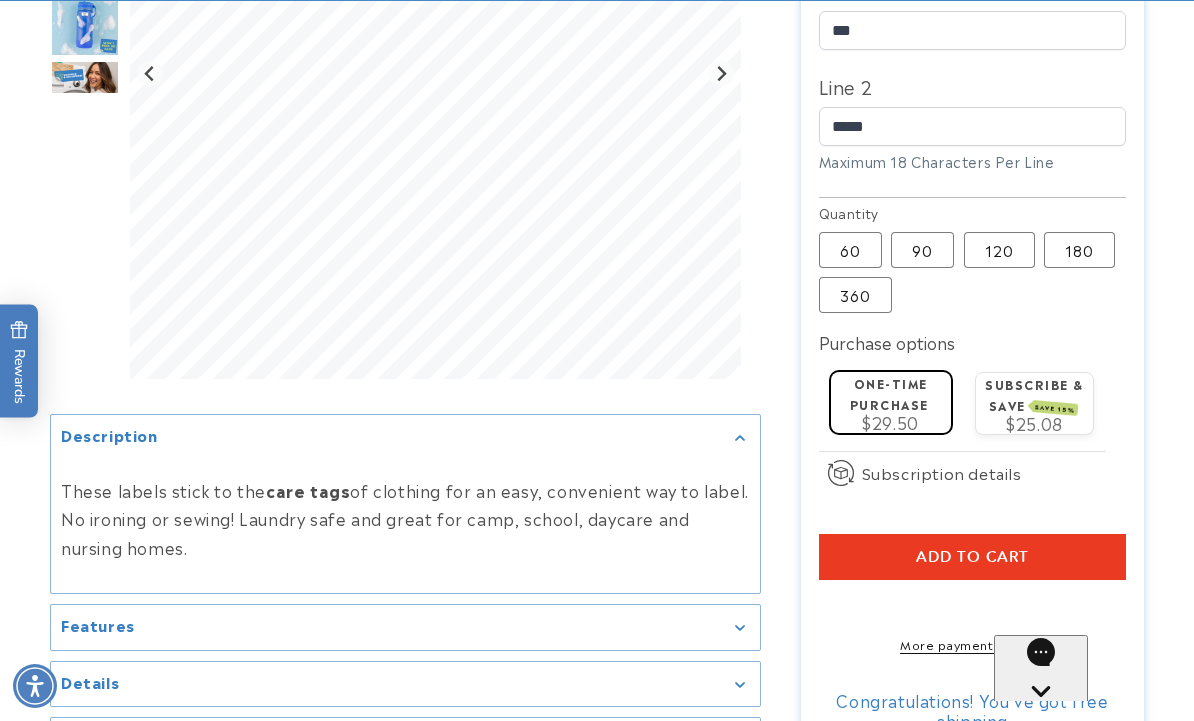 type 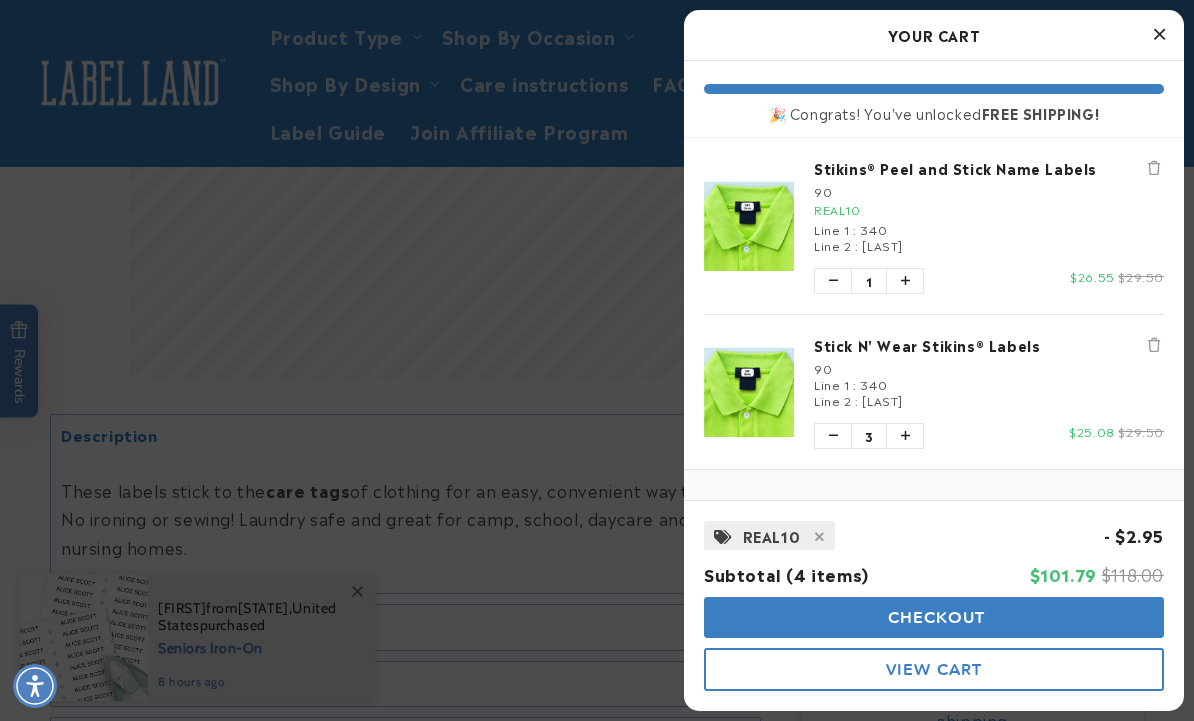 click at bounding box center (833, 436) 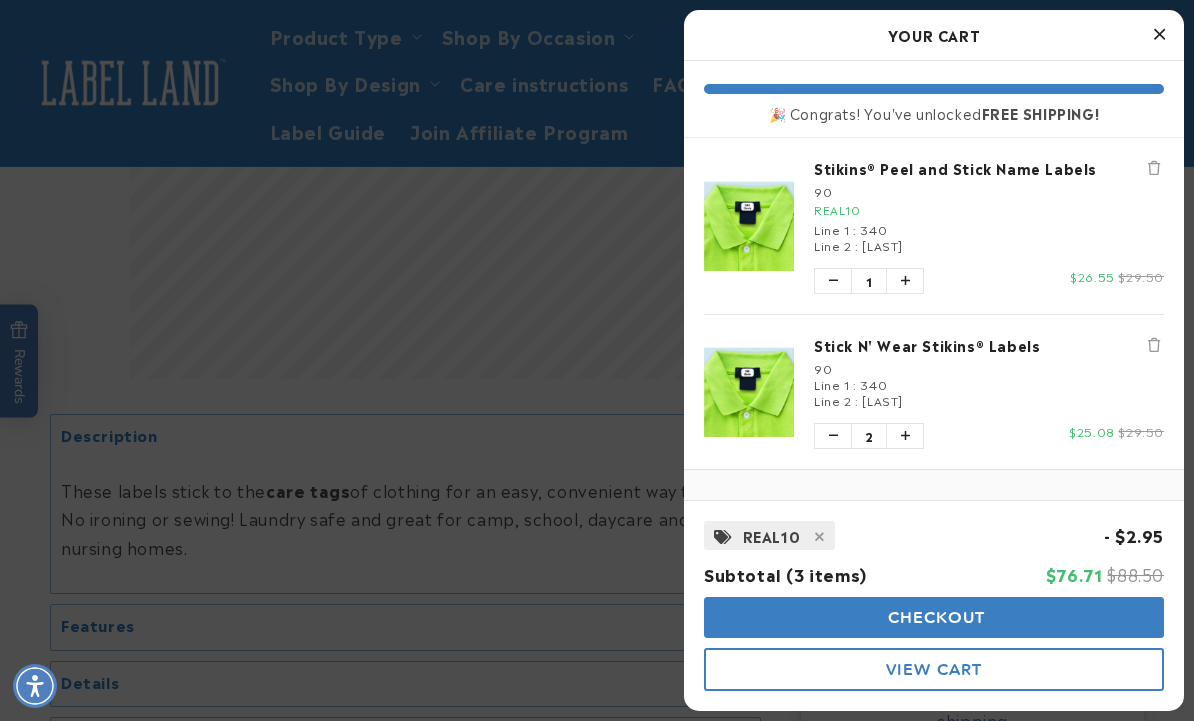 click at bounding box center [833, 436] 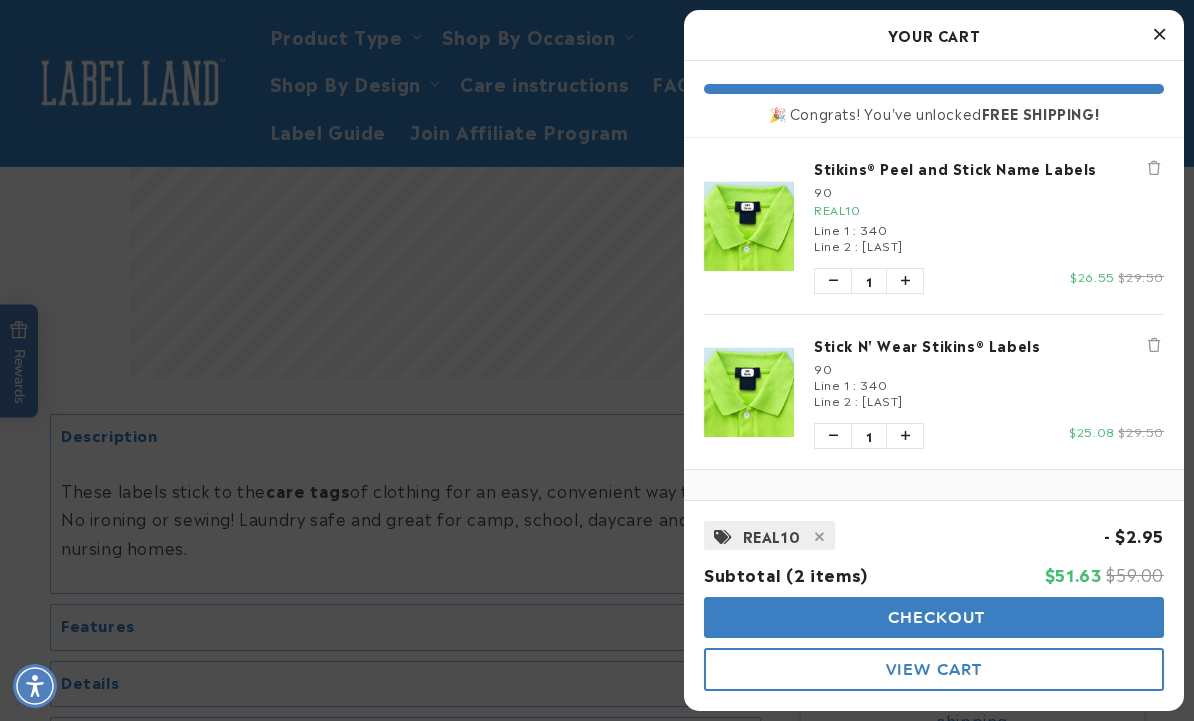 click at bounding box center [833, 436] 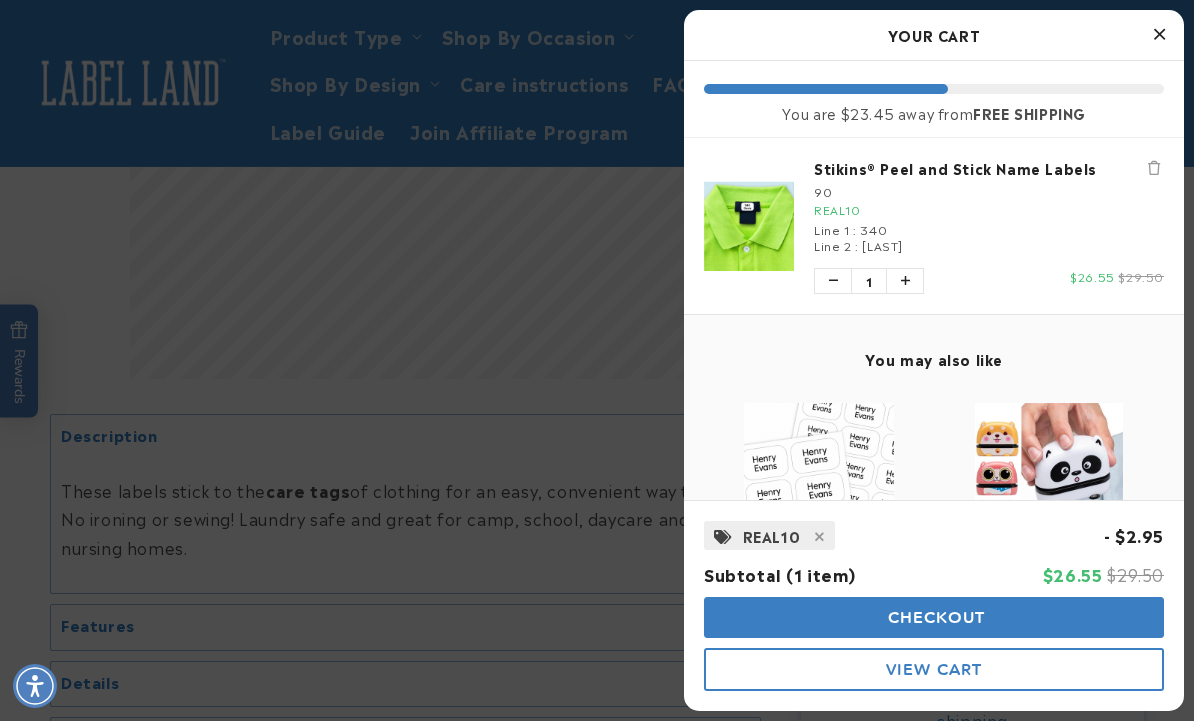 click on "Checkout" at bounding box center [934, 617] 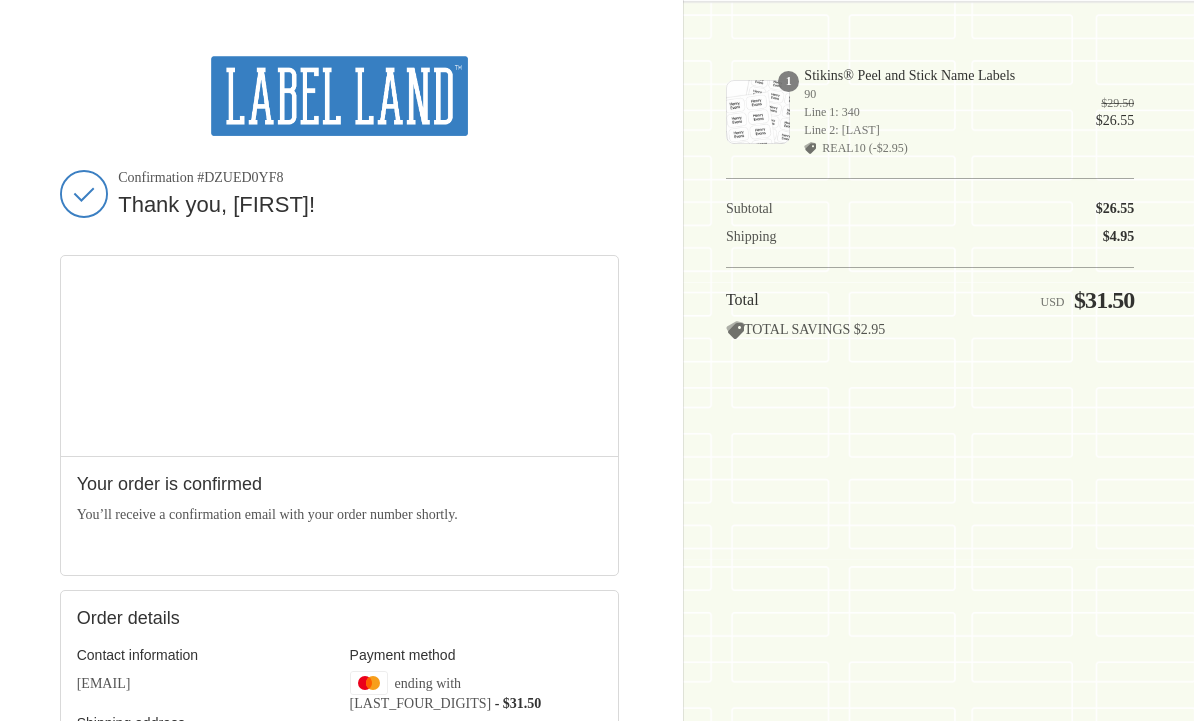 scroll, scrollTop: 0, scrollLeft: 0, axis: both 